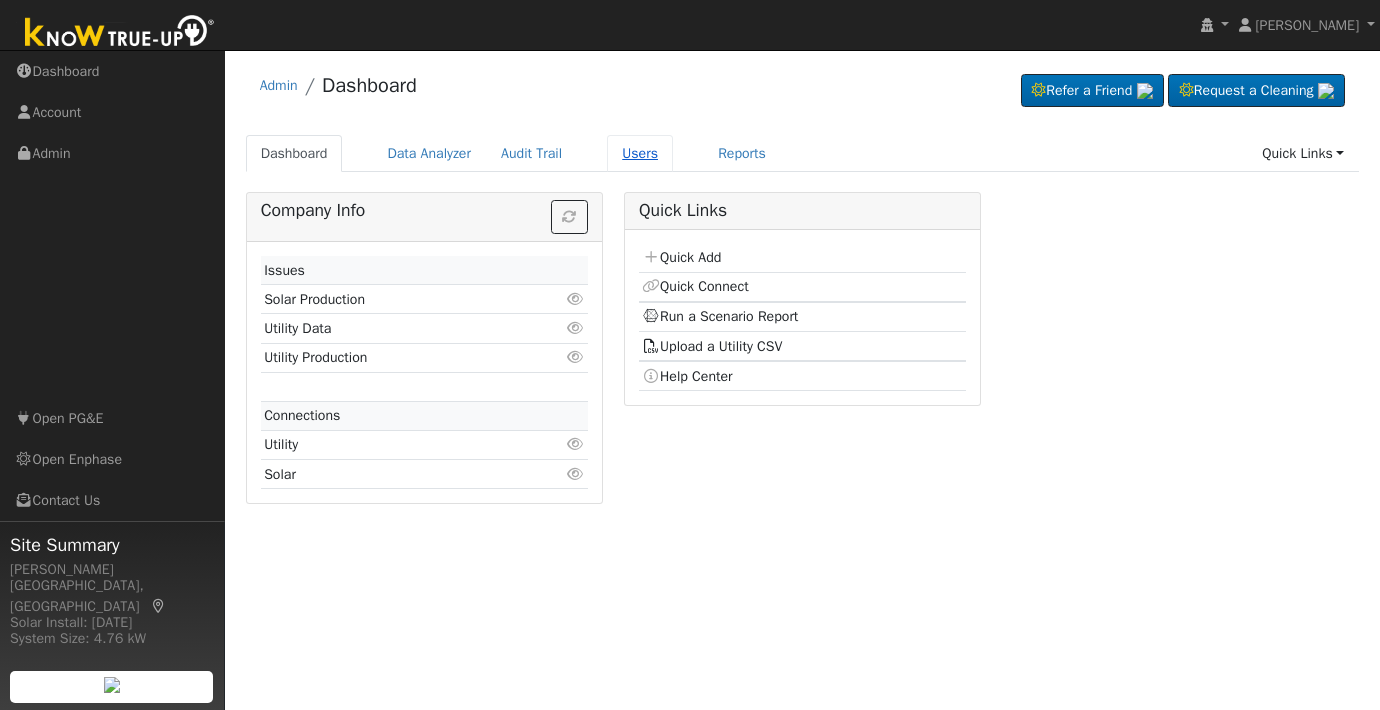 scroll, scrollTop: 0, scrollLeft: 0, axis: both 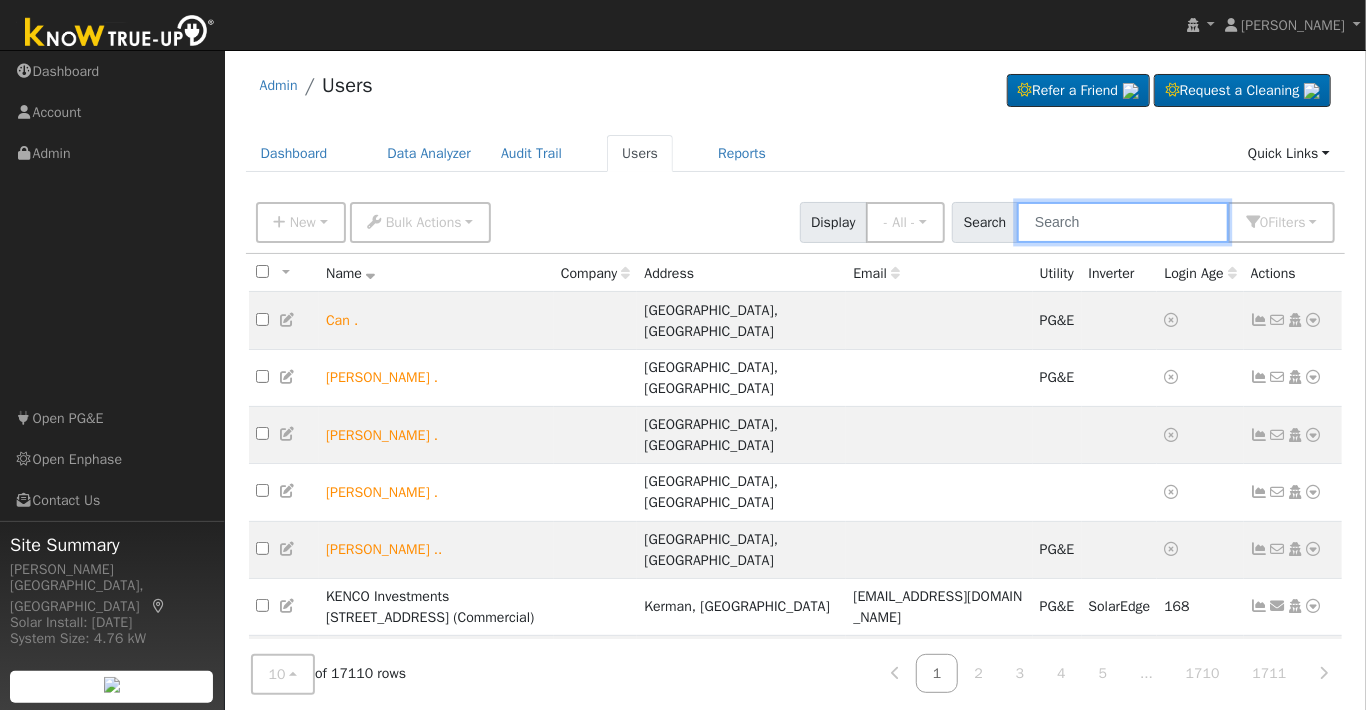 click at bounding box center [1123, 222] 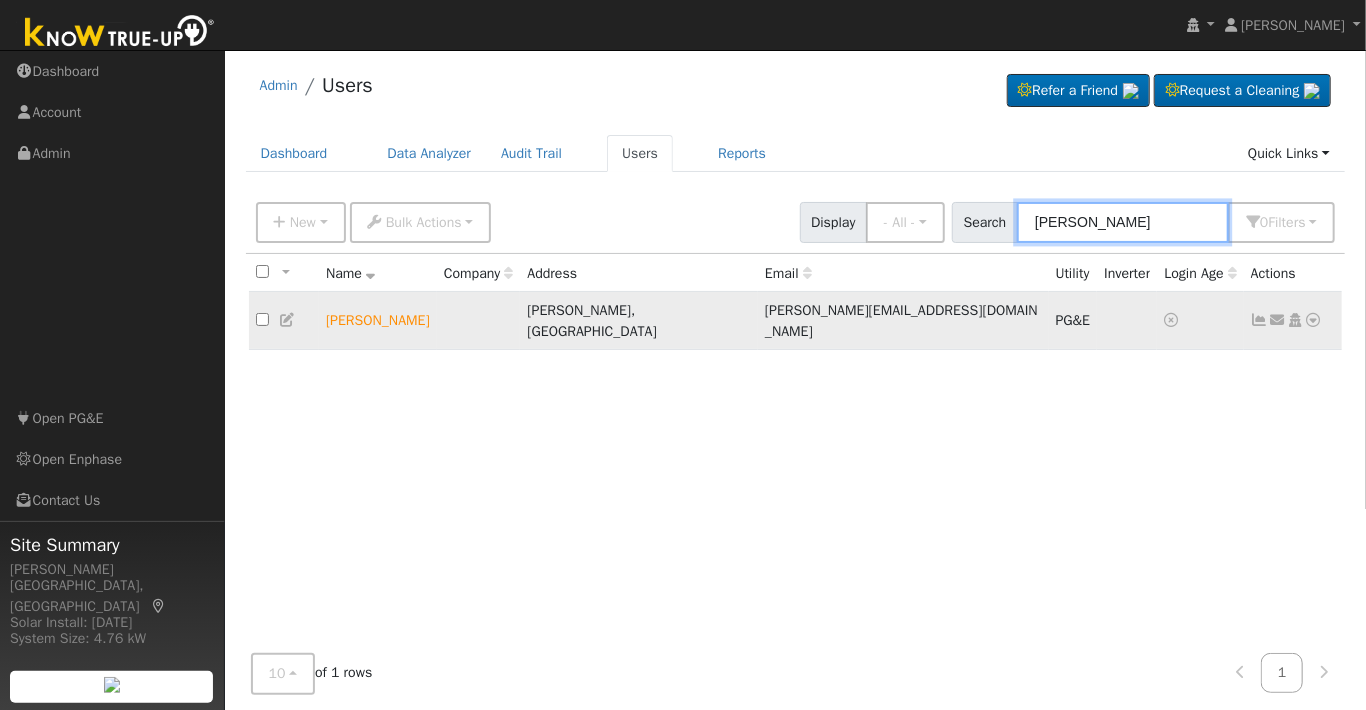 type on "brent ives" 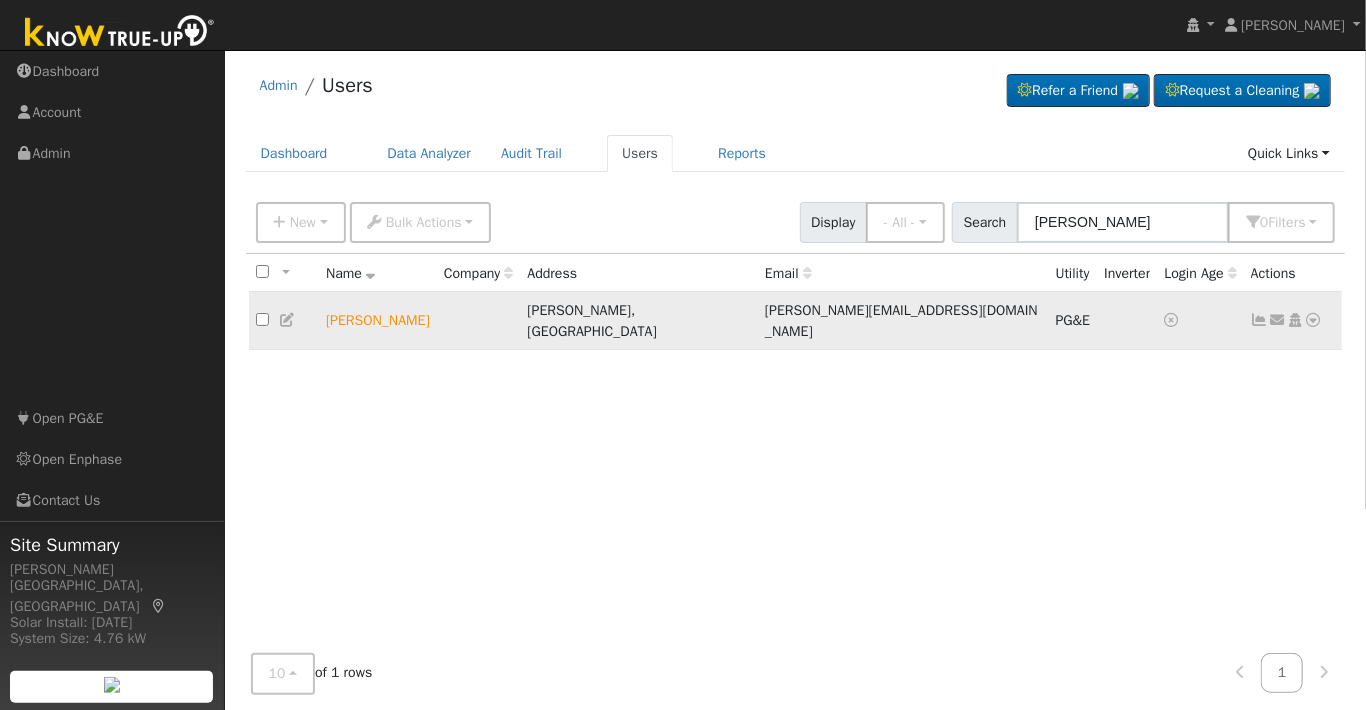click at bounding box center [1314, 320] 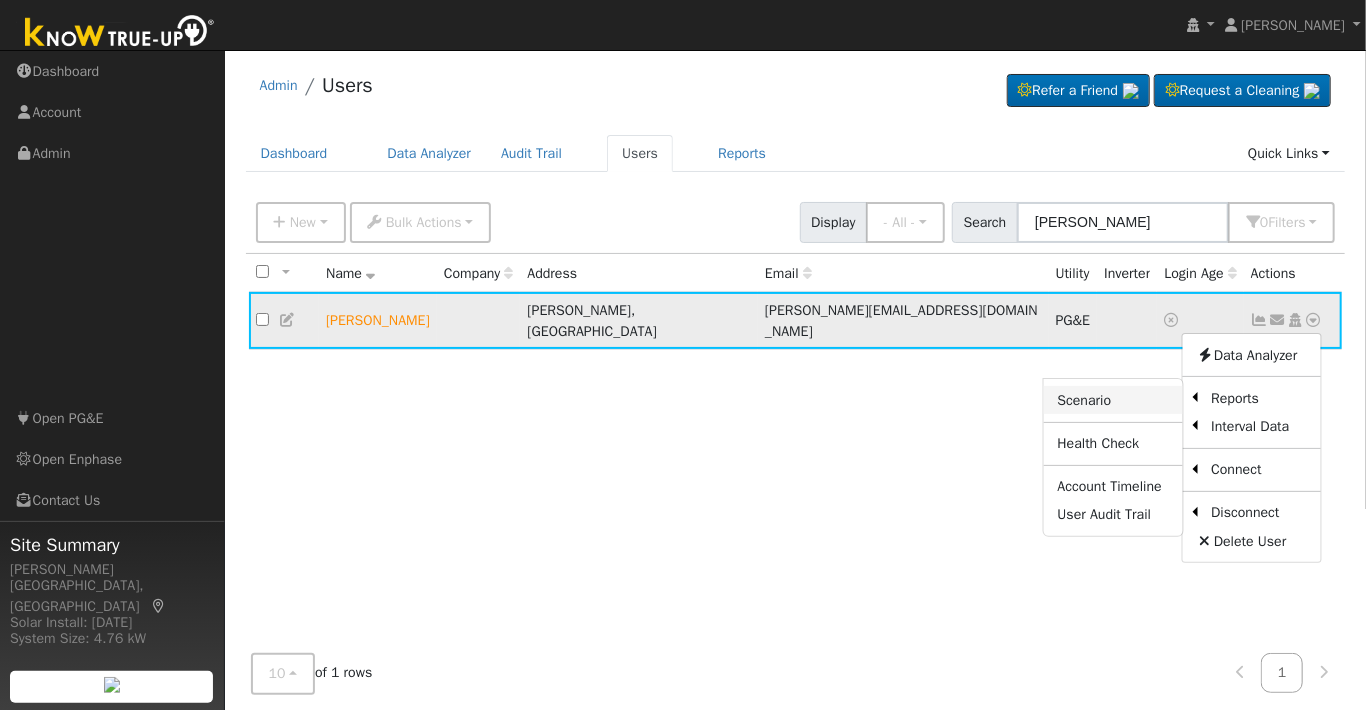 click on "Scenario" at bounding box center [1113, 400] 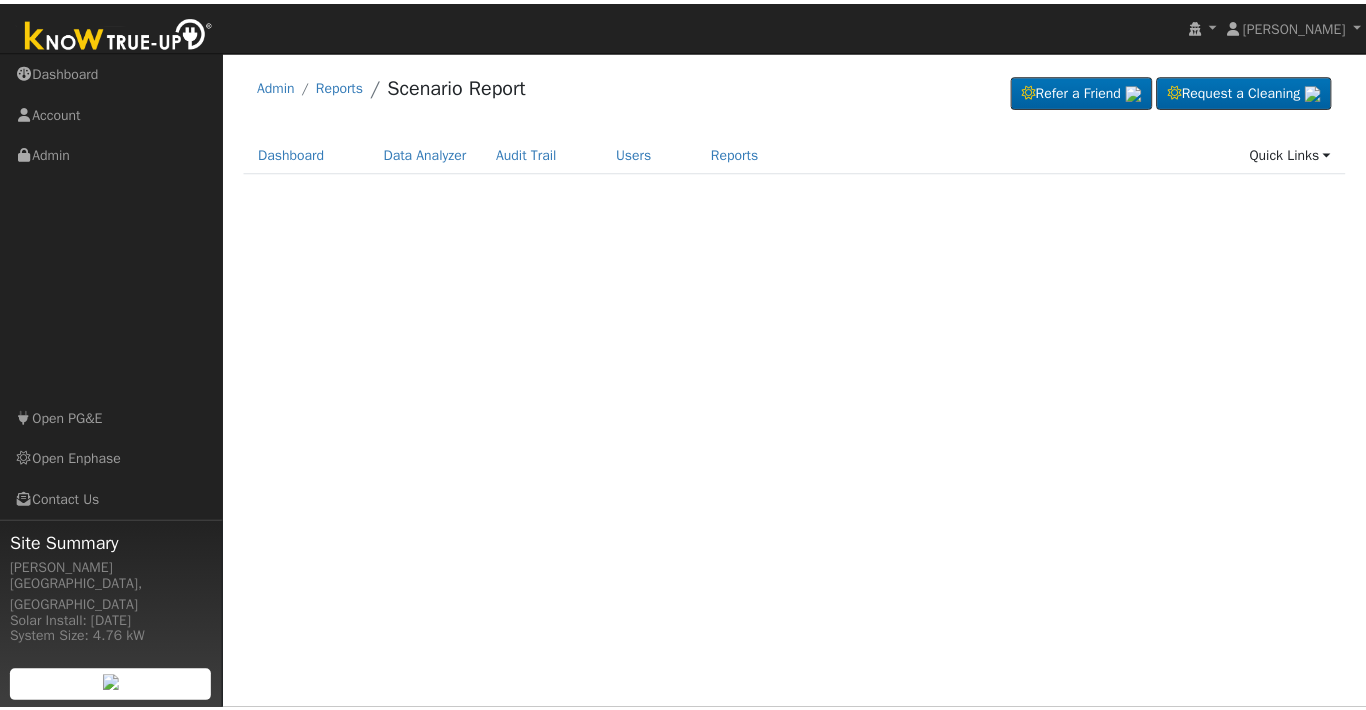 scroll, scrollTop: 0, scrollLeft: 0, axis: both 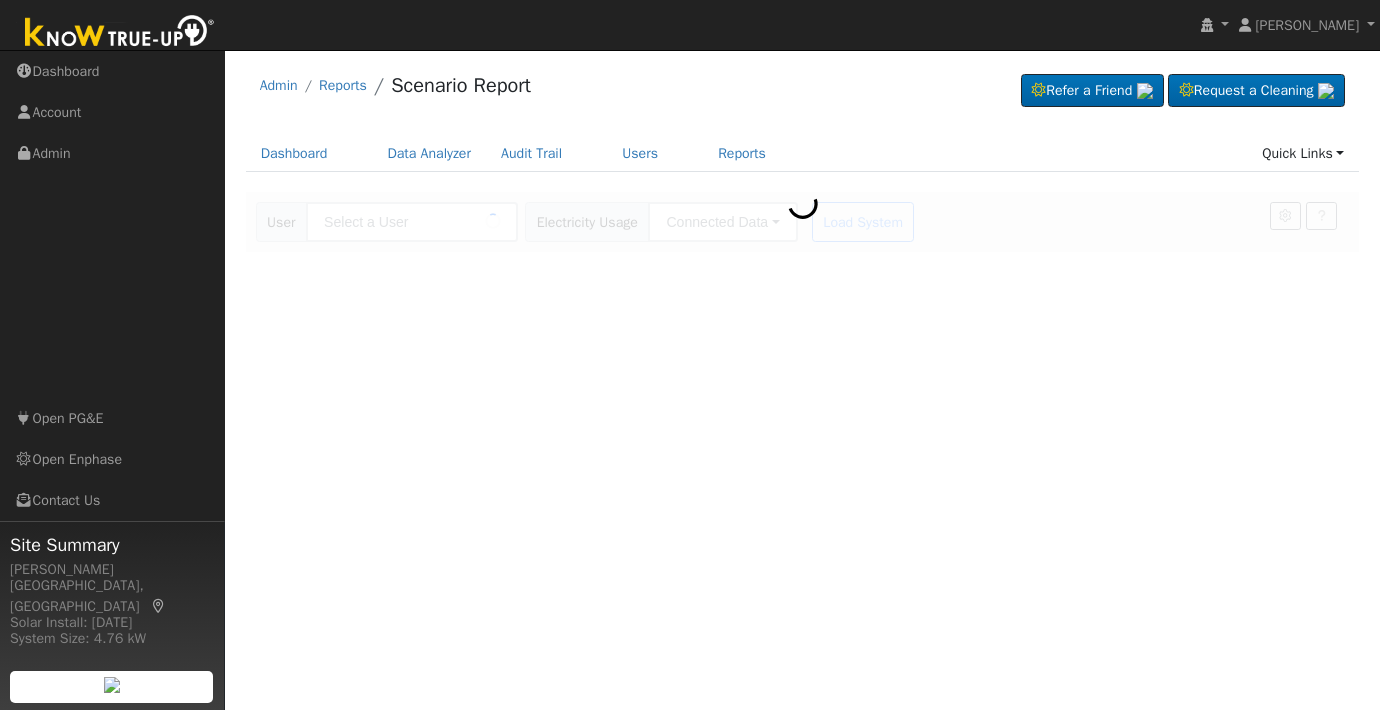 type on "[PERSON_NAME]" 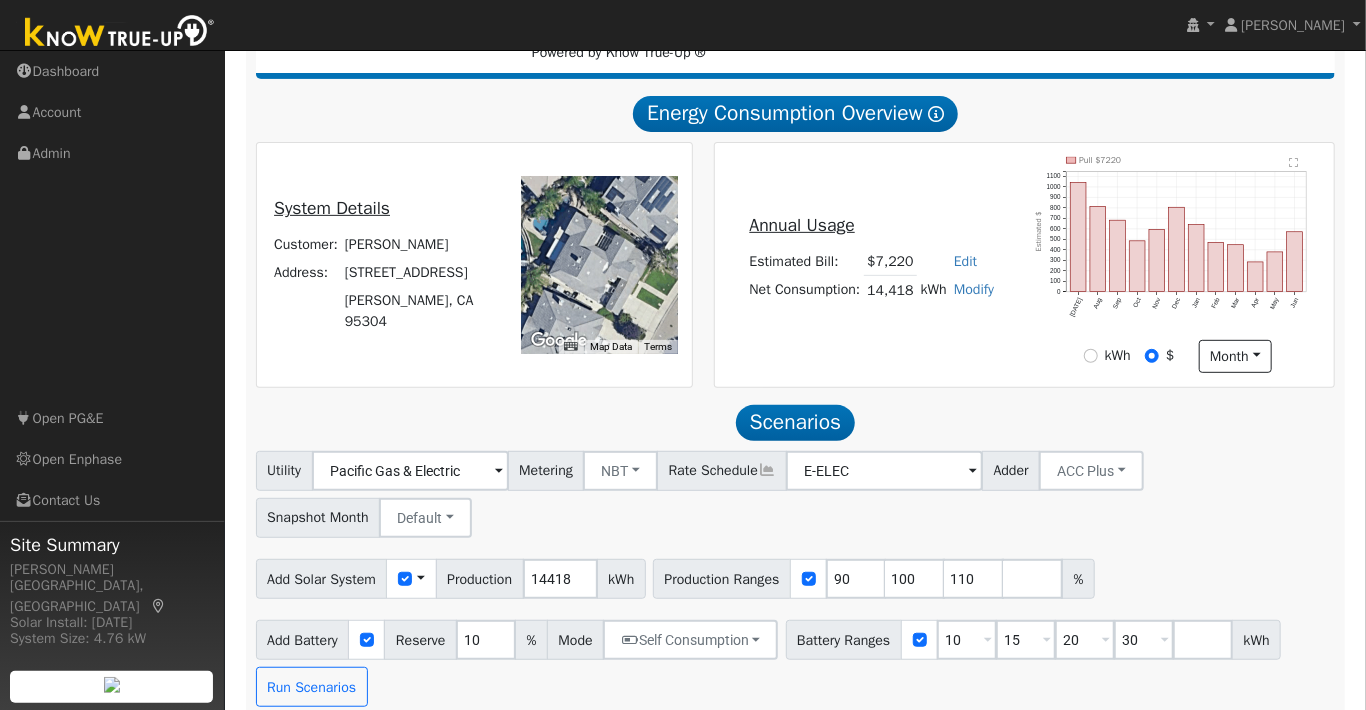 scroll, scrollTop: 338, scrollLeft: 0, axis: vertical 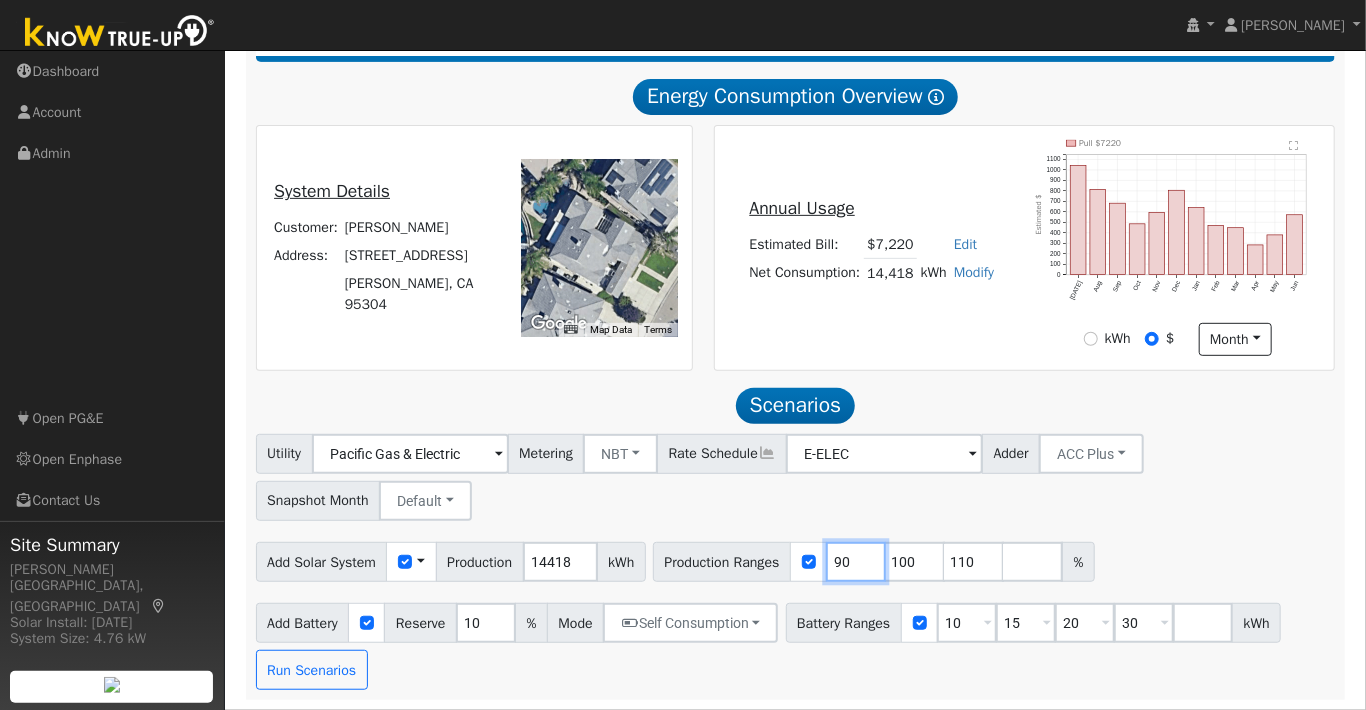 click on "90" at bounding box center [856, 562] 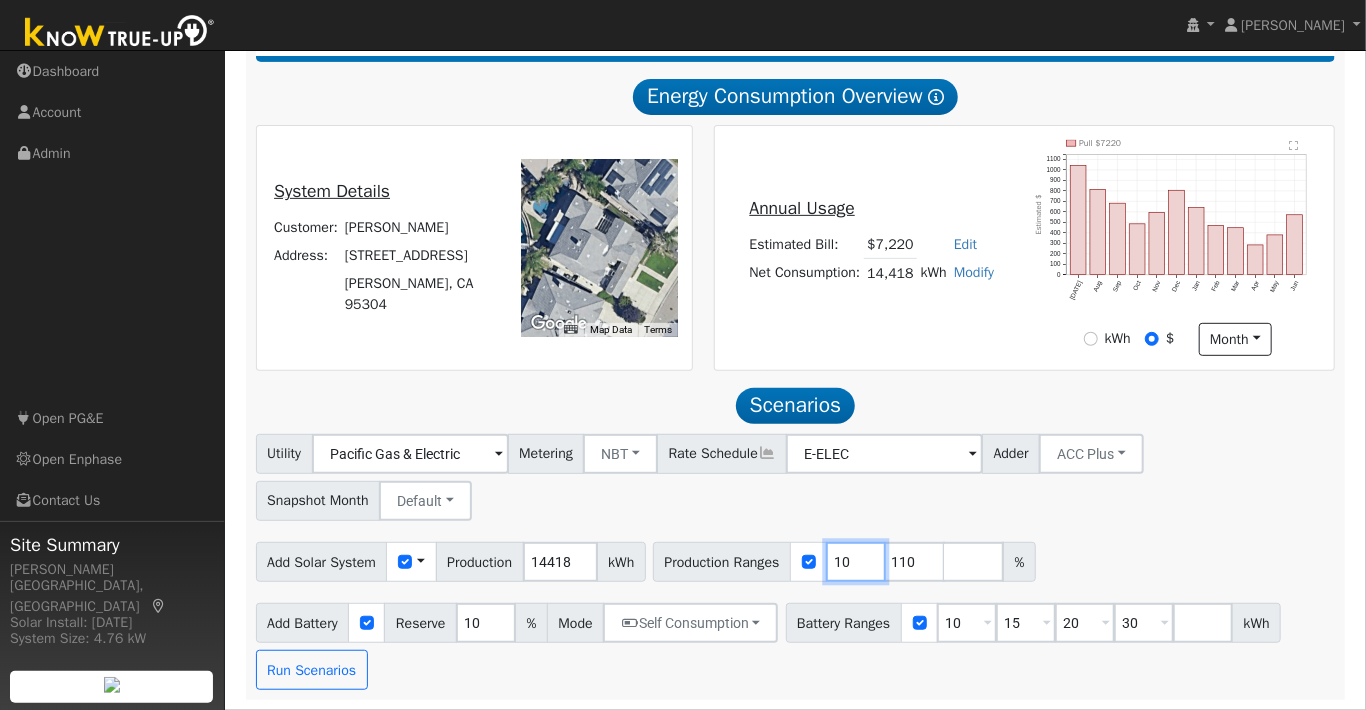 click on "10" at bounding box center (856, 562) 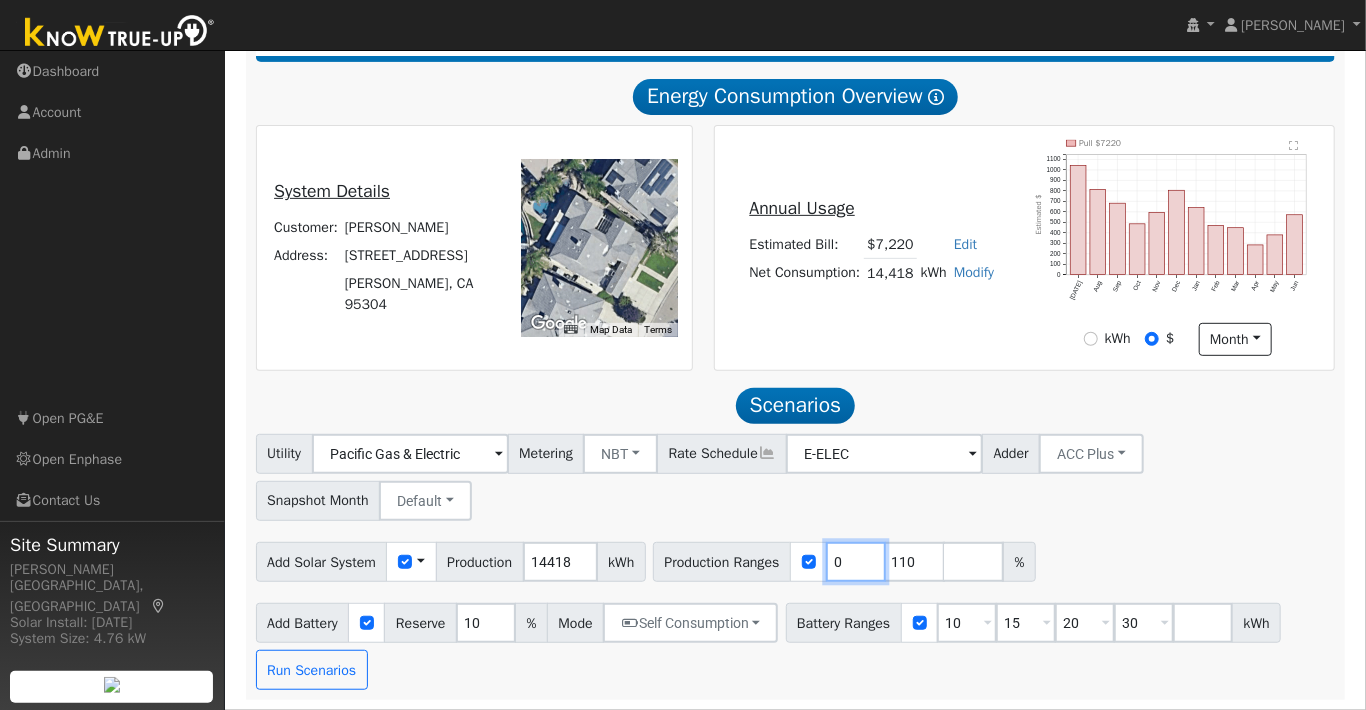 click on "0" at bounding box center (856, 562) 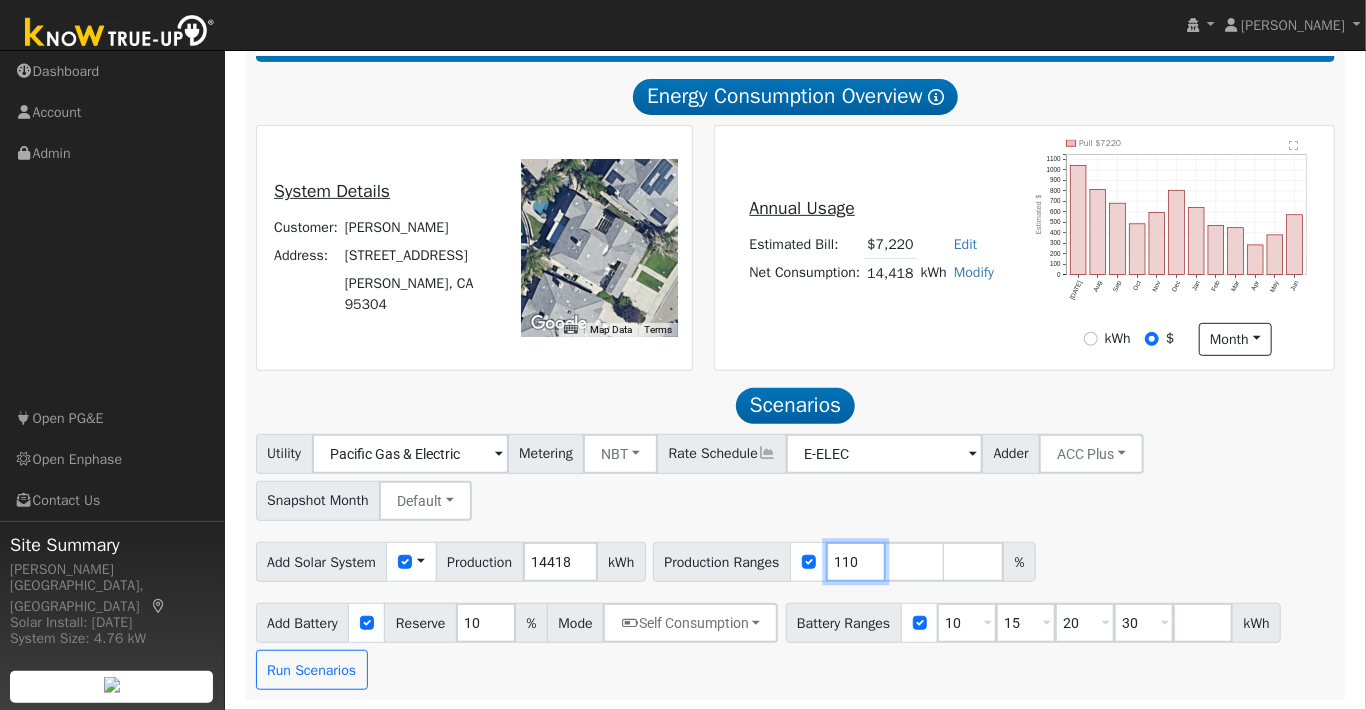 type on "11" 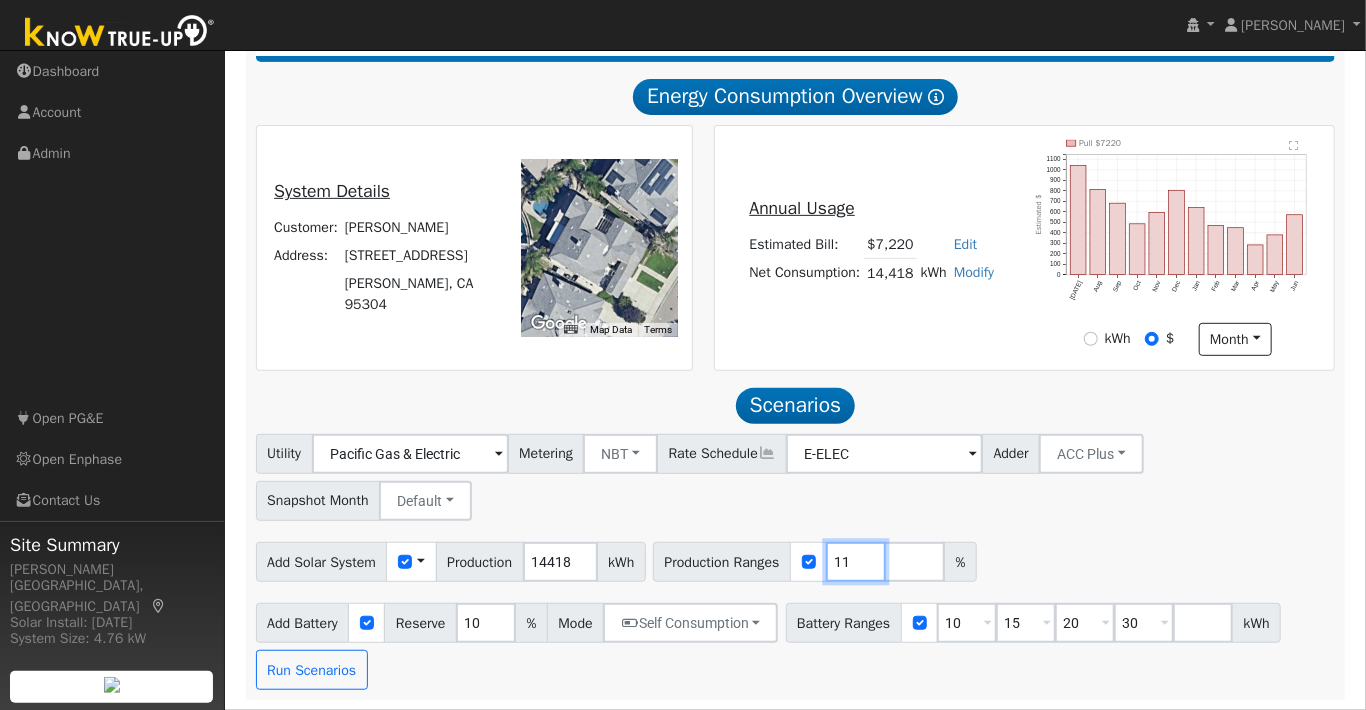 click on "11" at bounding box center [856, 562] 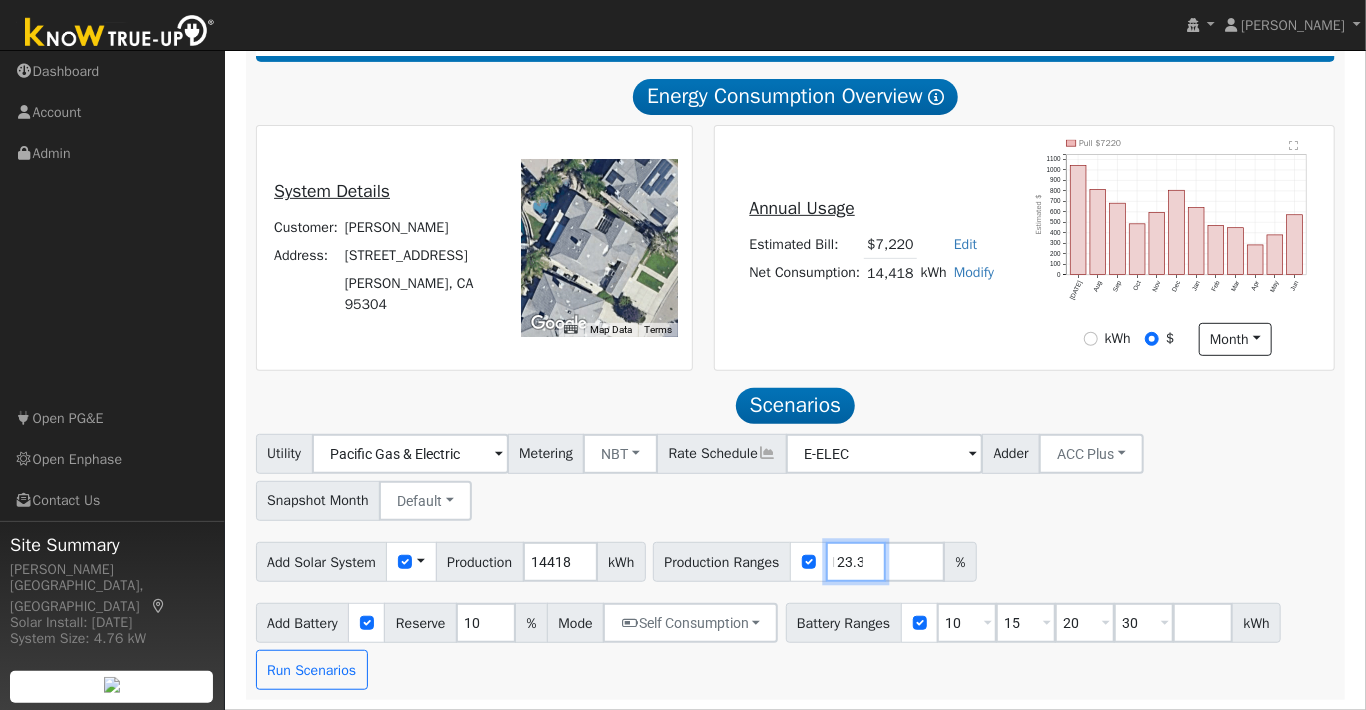 scroll, scrollTop: 0, scrollLeft: 13, axis: horizontal 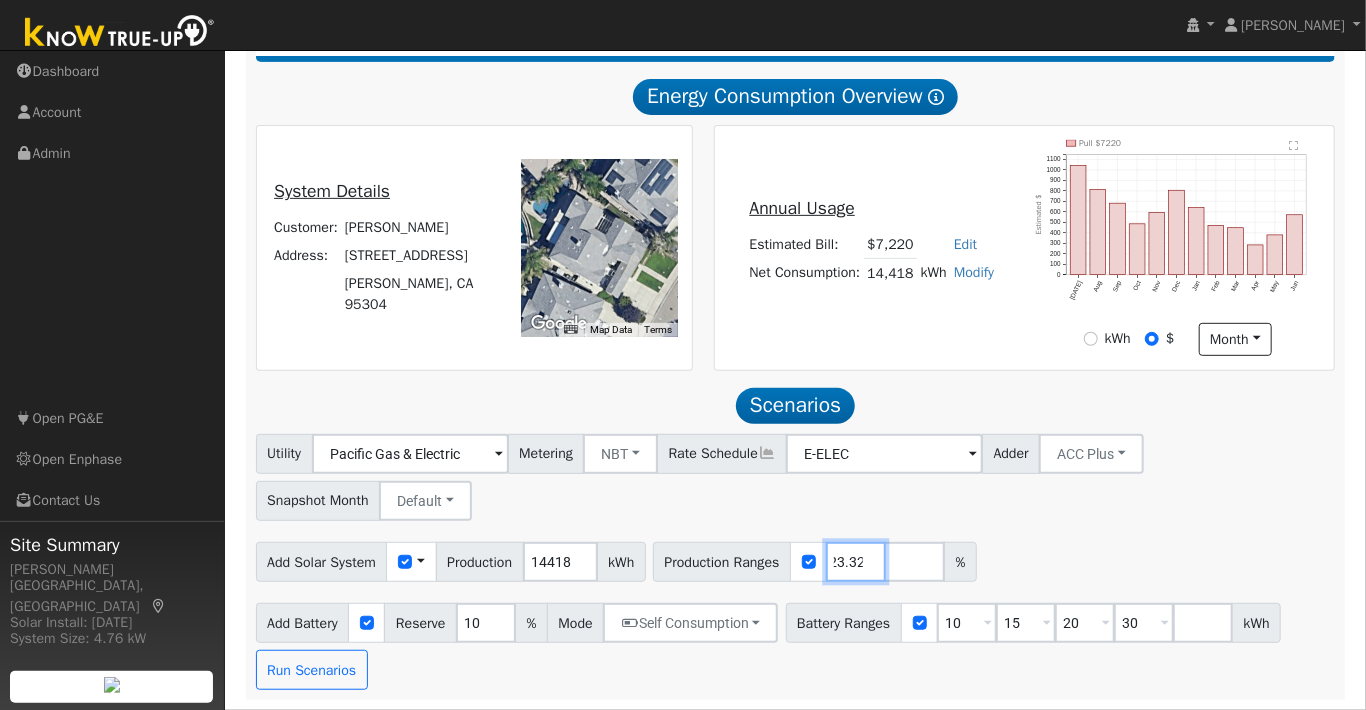 type on "123.32" 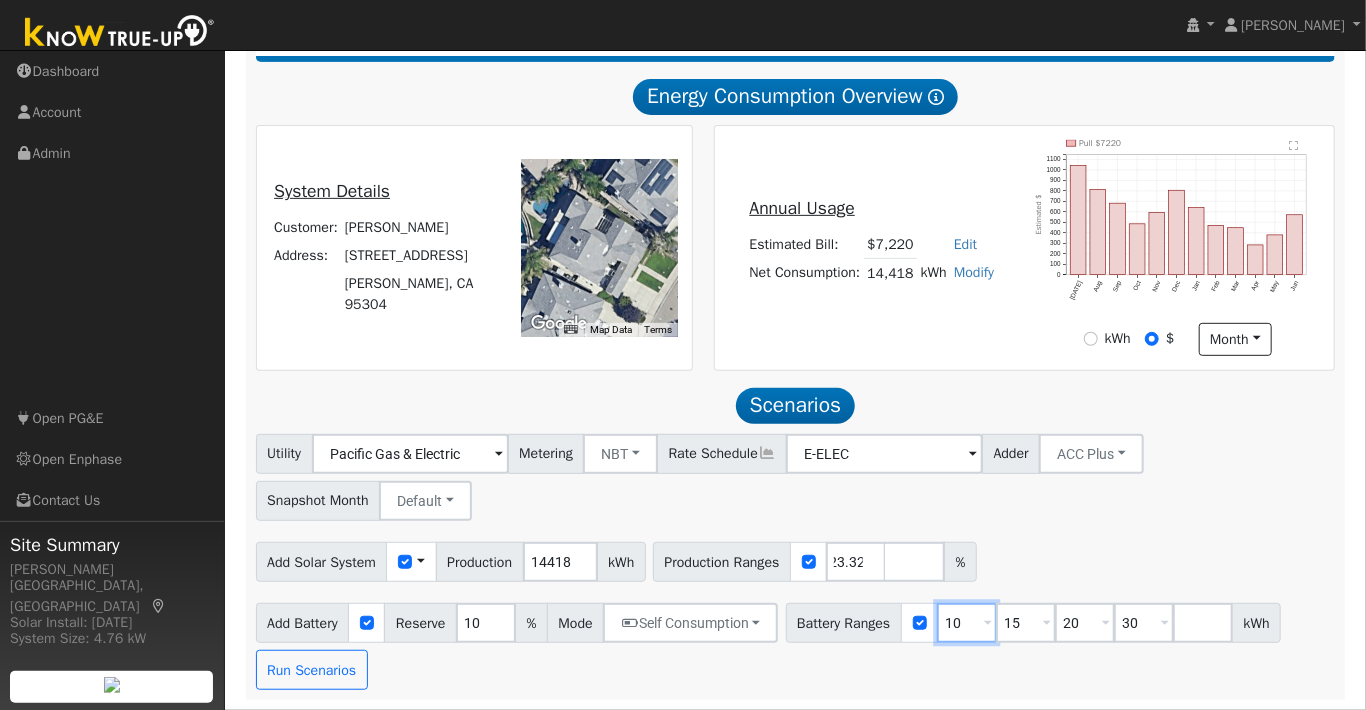 click on "10" at bounding box center (967, 623) 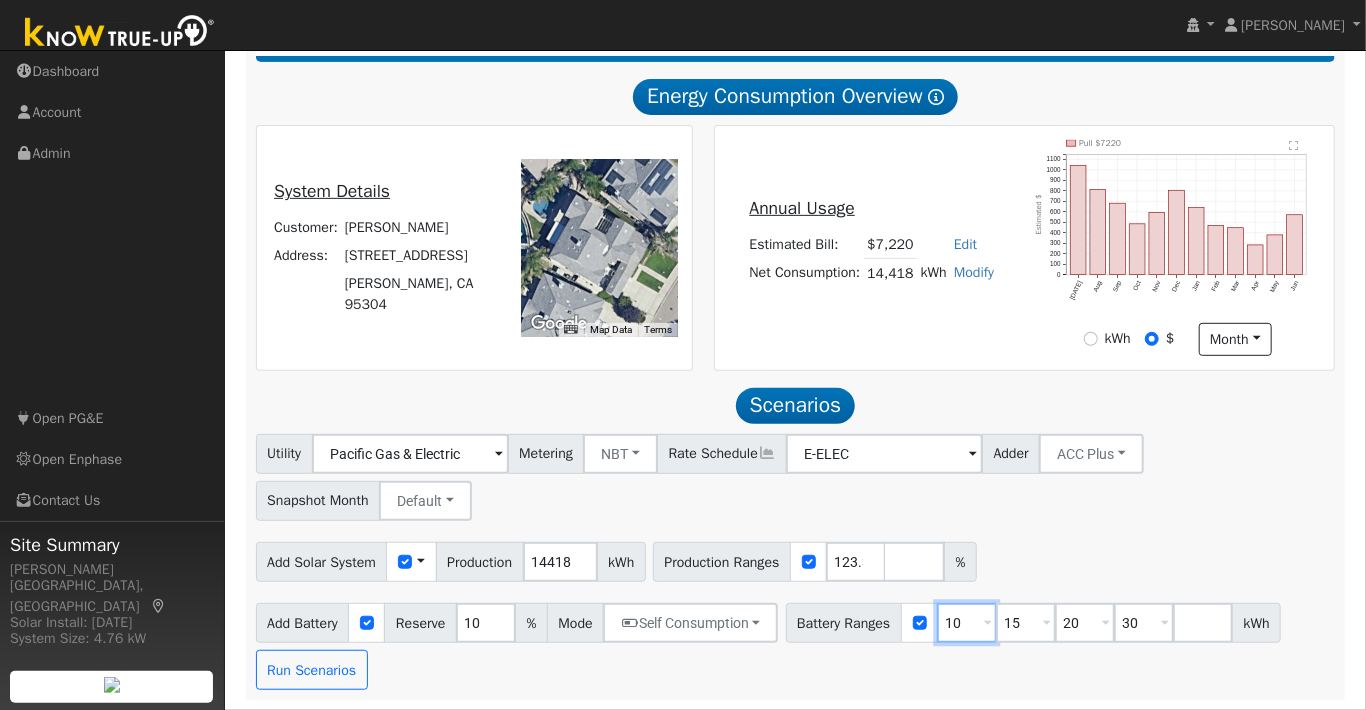 click on "10" at bounding box center (967, 623) 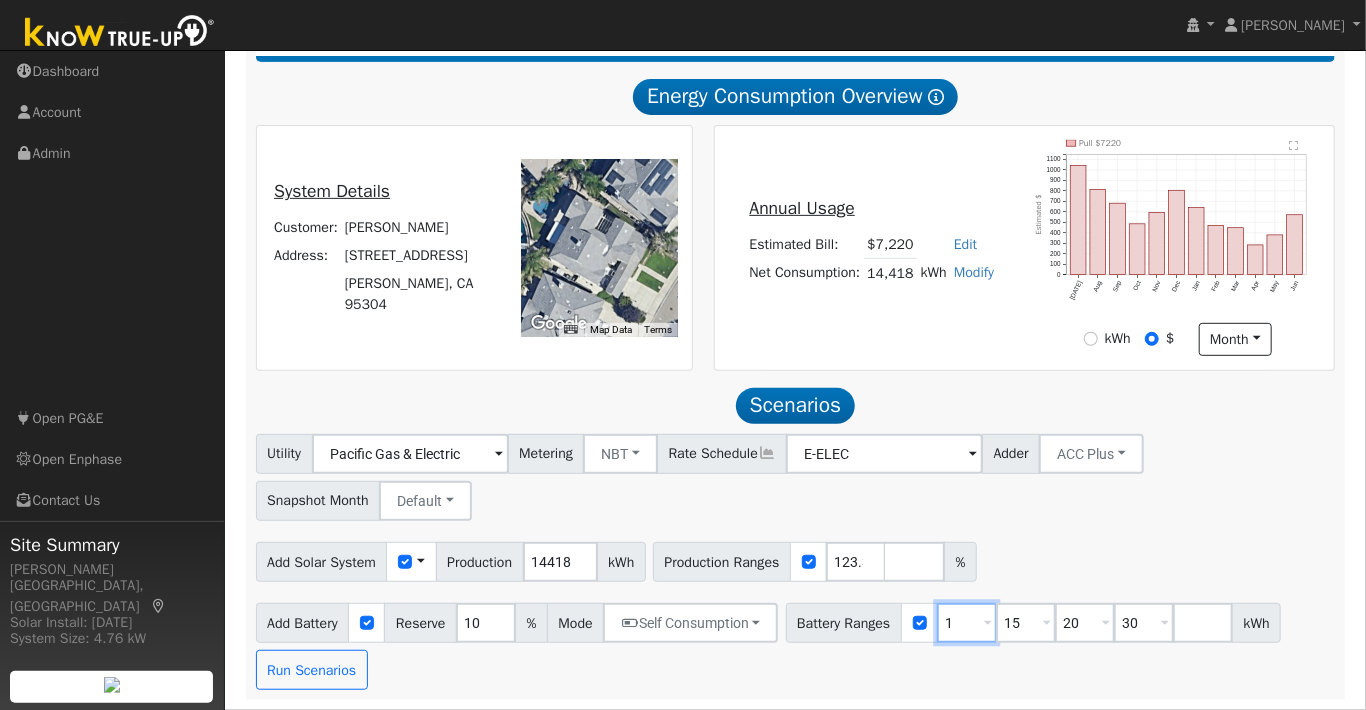 click on "1" at bounding box center [967, 623] 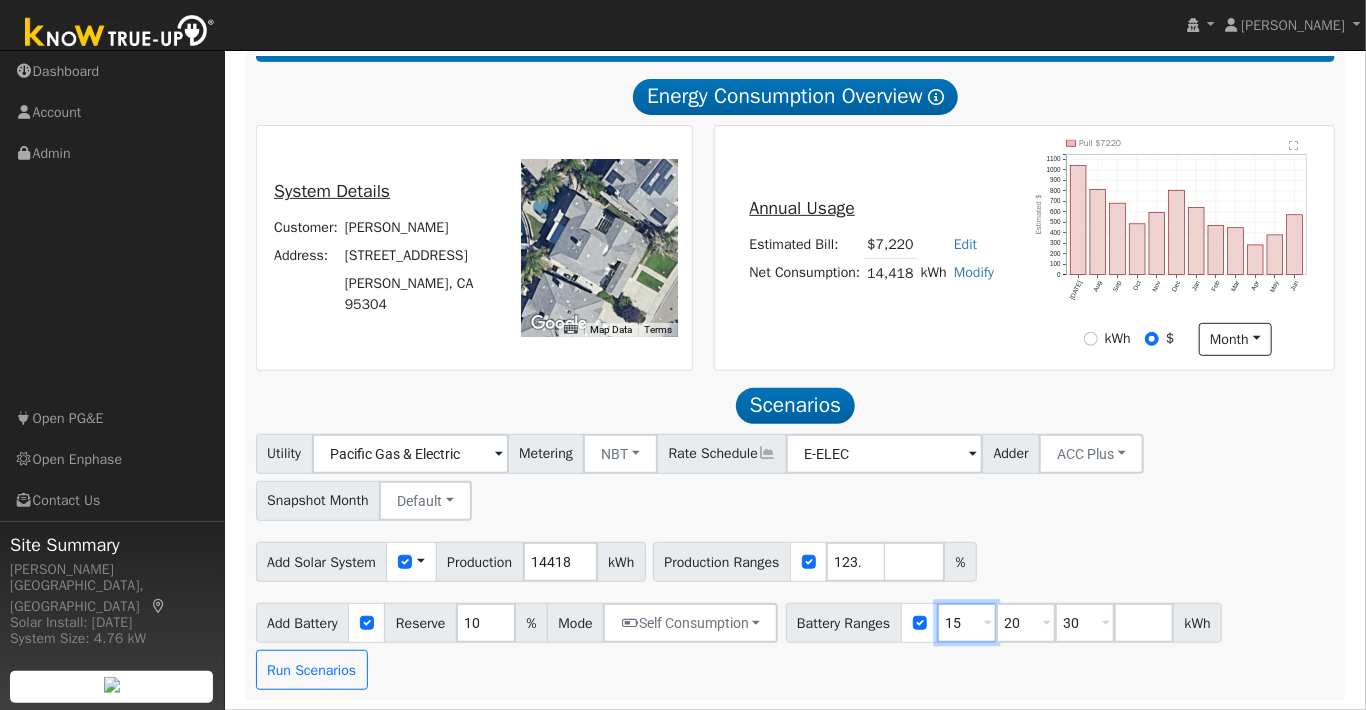 type on "20" 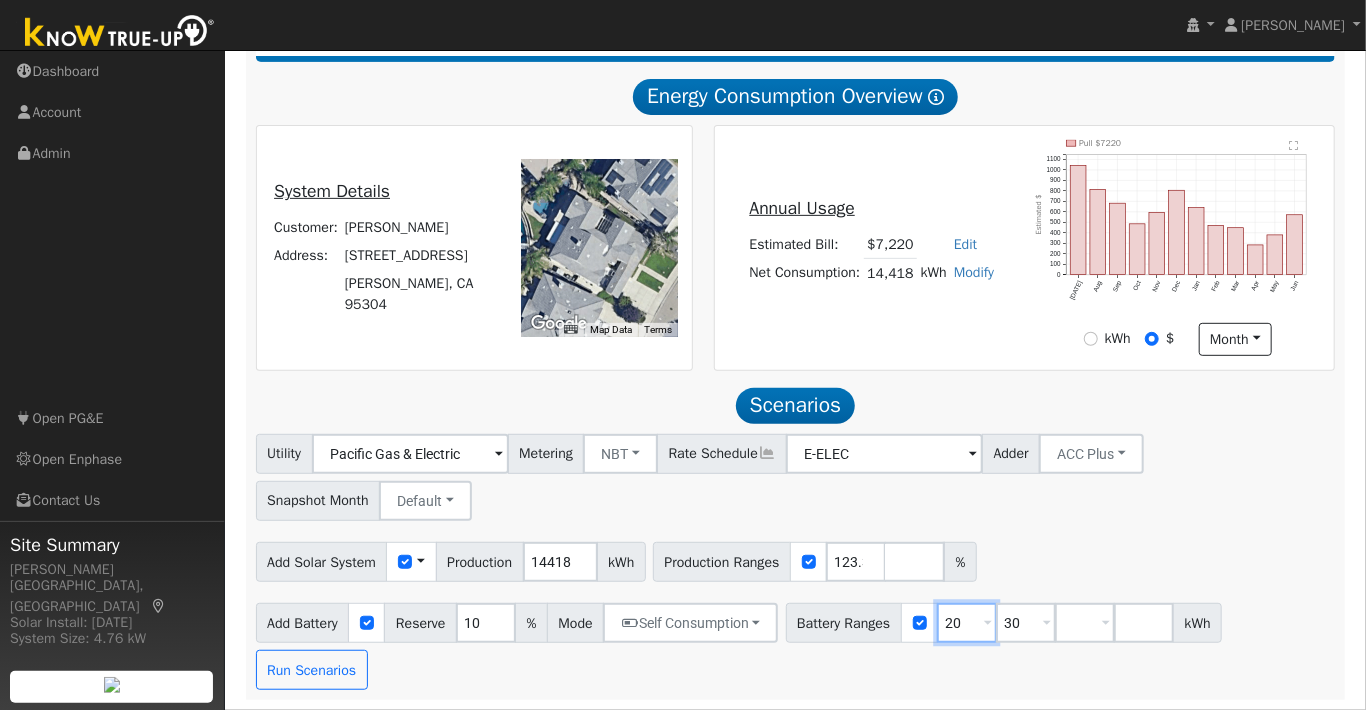 click on "Utility Pacific Gas & Electric Metering NBT NEM NBT  Rate Schedule  E-ELEC Adder ACC Plus - None - ACC Plus SB-535 Snapshot Month Default Jan Feb Mar Apr May Jun Jul Aug Sep Oct Nov Dec Add Solar System Use CSV Data Production 14418 kWh Production Ranges 123.32 % Add Battery Reserve 10 % Mode  Self Consumption  Self Consumption  Peak Savings    ACC High Value Push    Backup Battery Ranges 20 Overrides Reserve % Mode  None None  Self Consumption  Peak Savings    ACC High Value Push    Backup 30 Overrides Reserve % Mode  None None  Self Consumption  Peak Savings    ACC High Value Push    Backup Overrides Reserve % Mode  None None  Self Consumption  Peak Savings    ACC High Value Push    Backup kWh Run Scenarios" at bounding box center [795, 562] 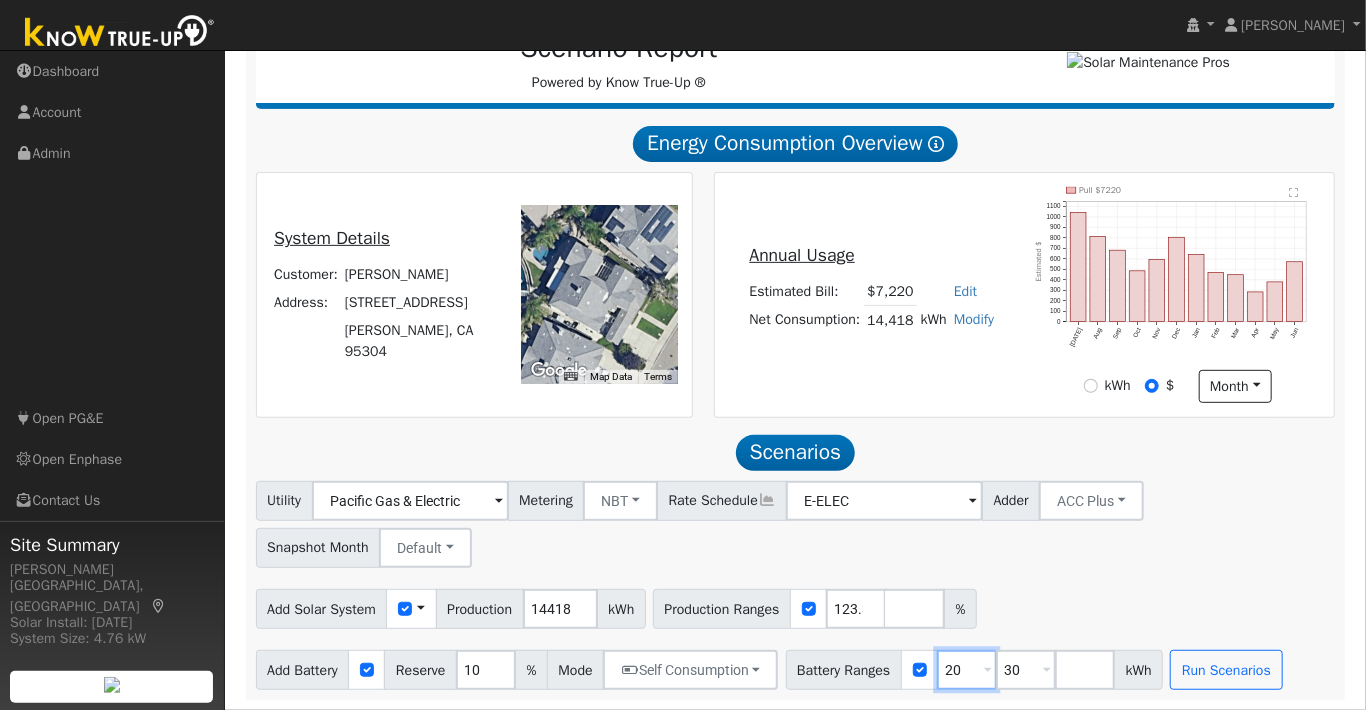 scroll, scrollTop: 290, scrollLeft: 0, axis: vertical 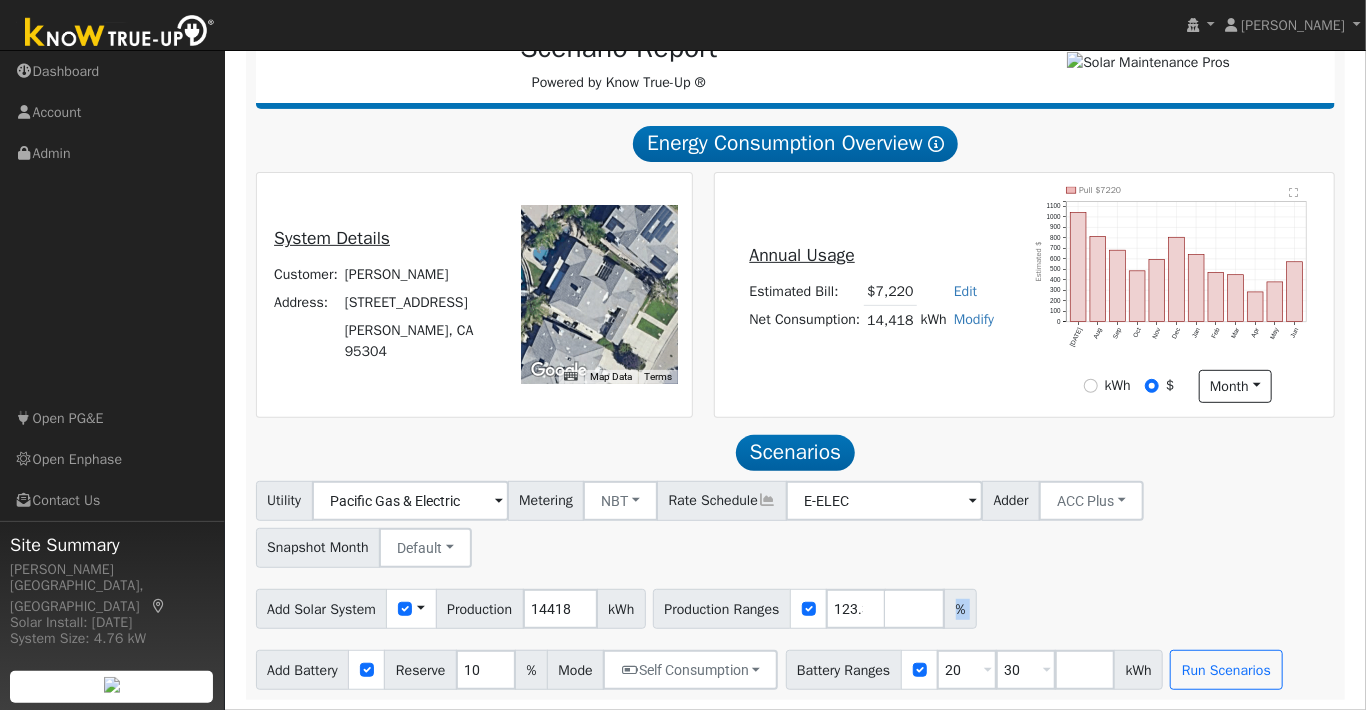 click on "%" at bounding box center (960, 609) 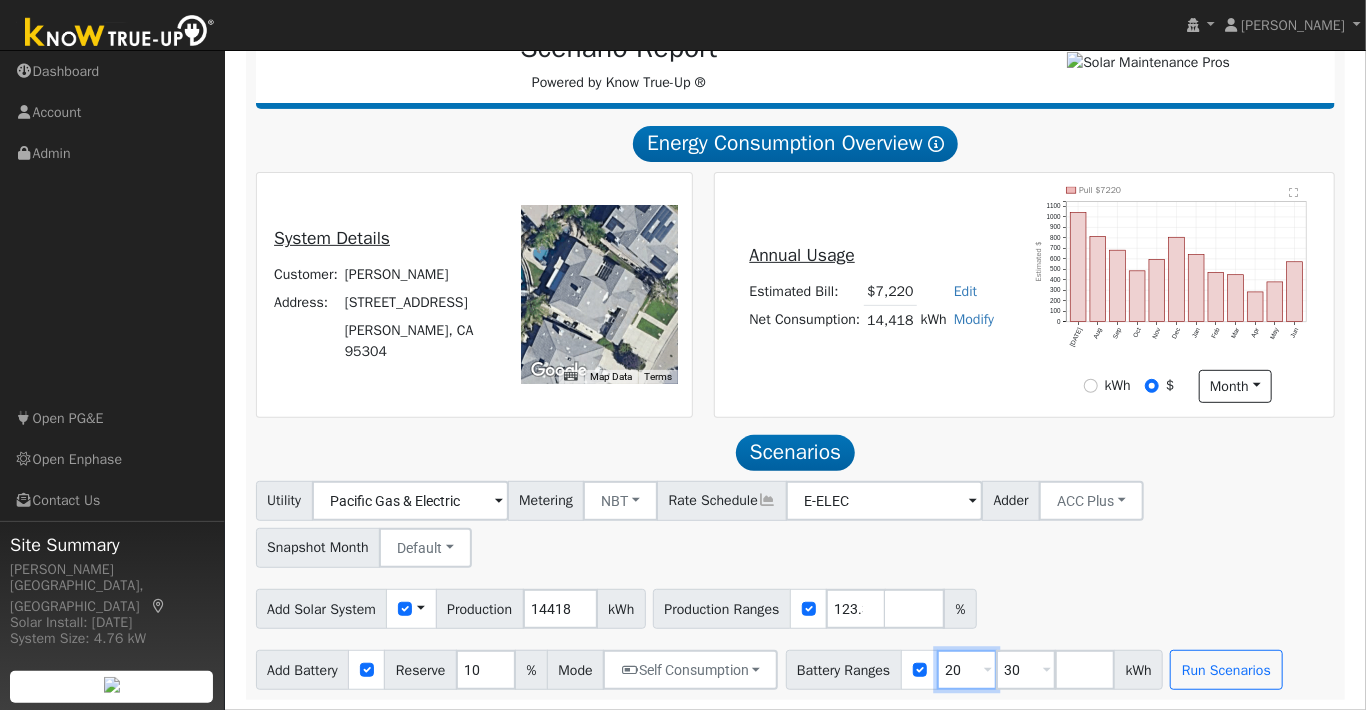 click on "20" at bounding box center [967, 670] 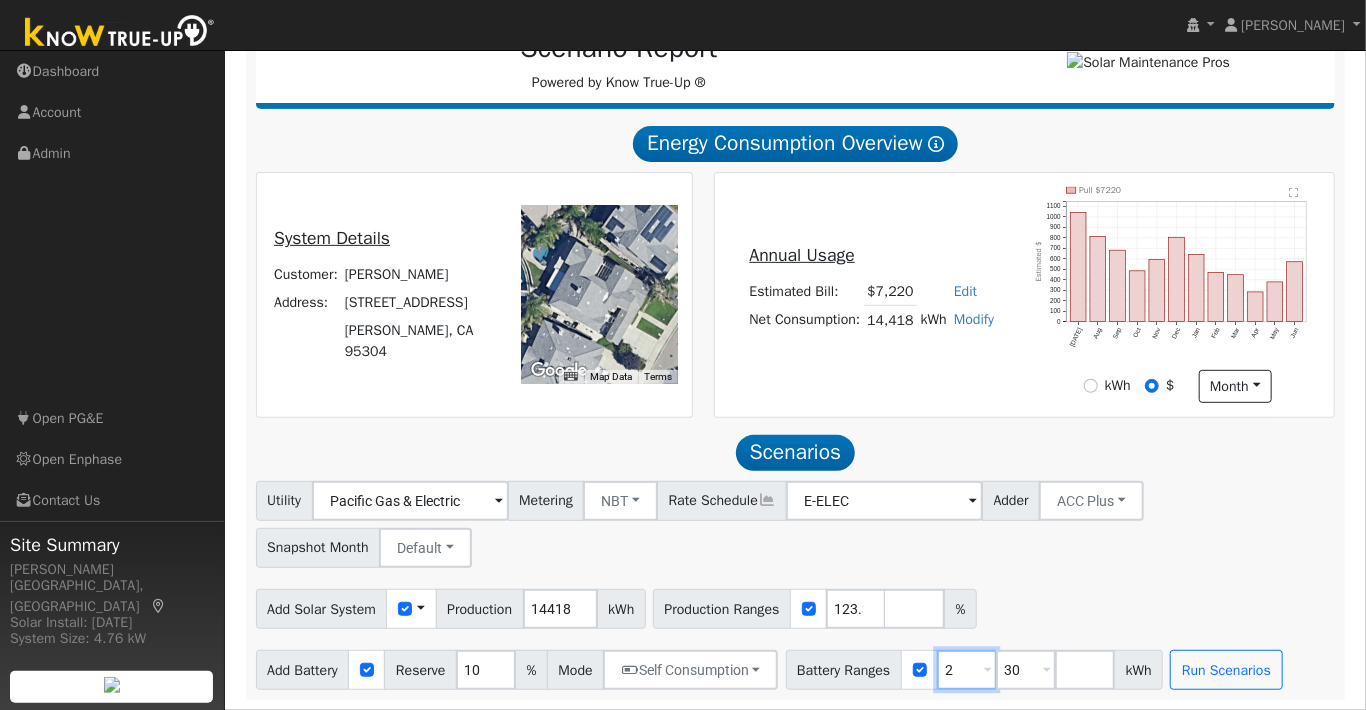 click on "2" at bounding box center [967, 670] 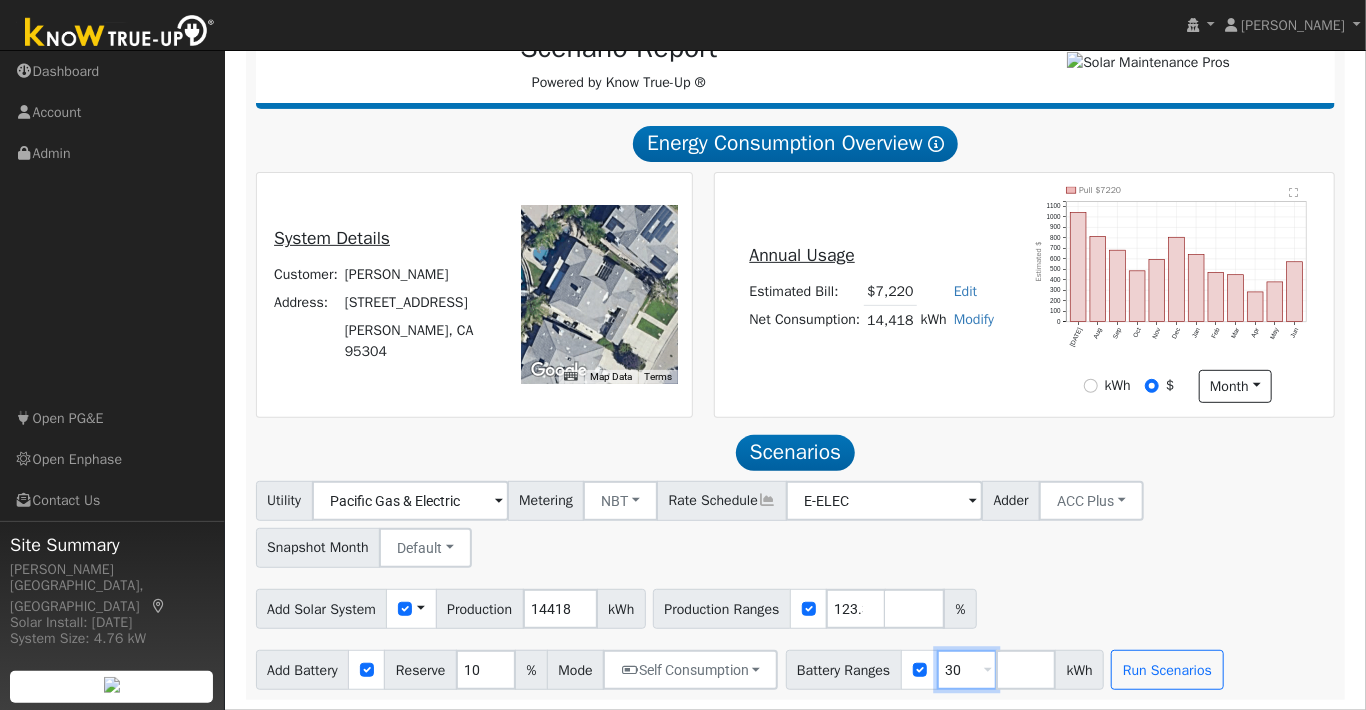 type on "3" 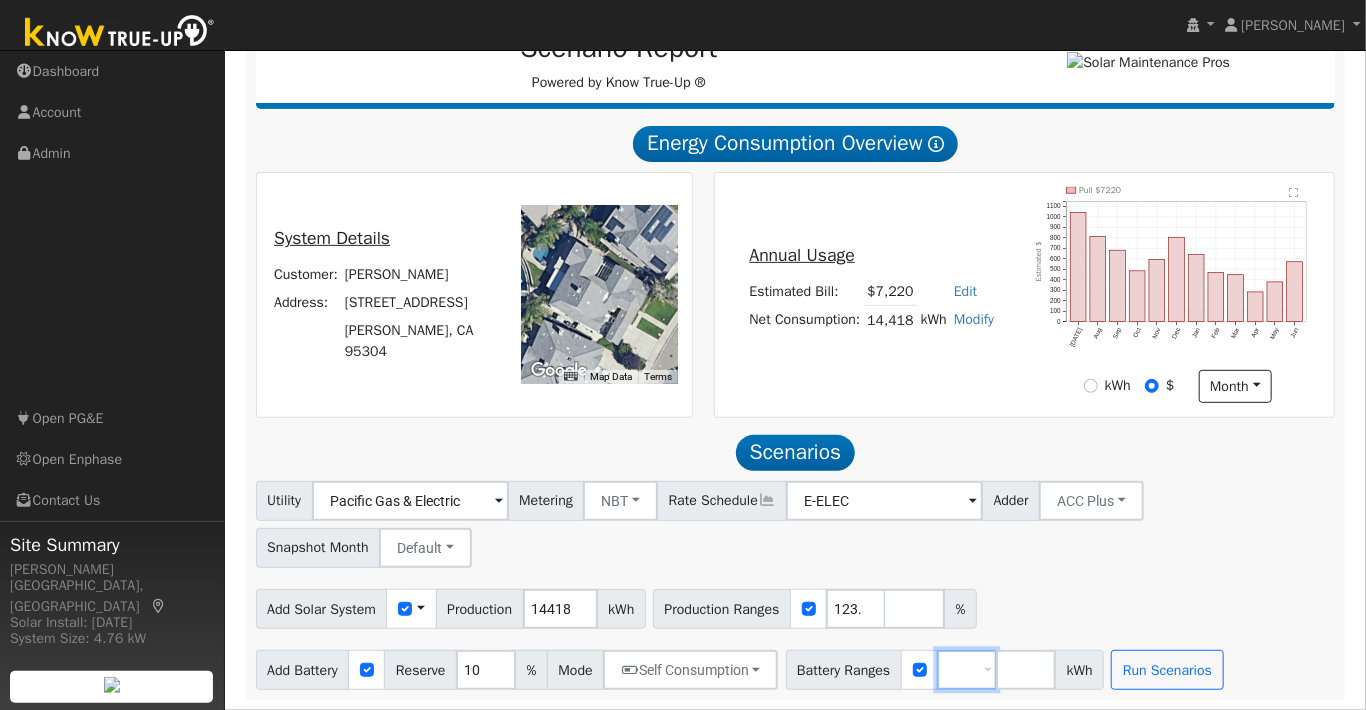 click at bounding box center (967, 670) 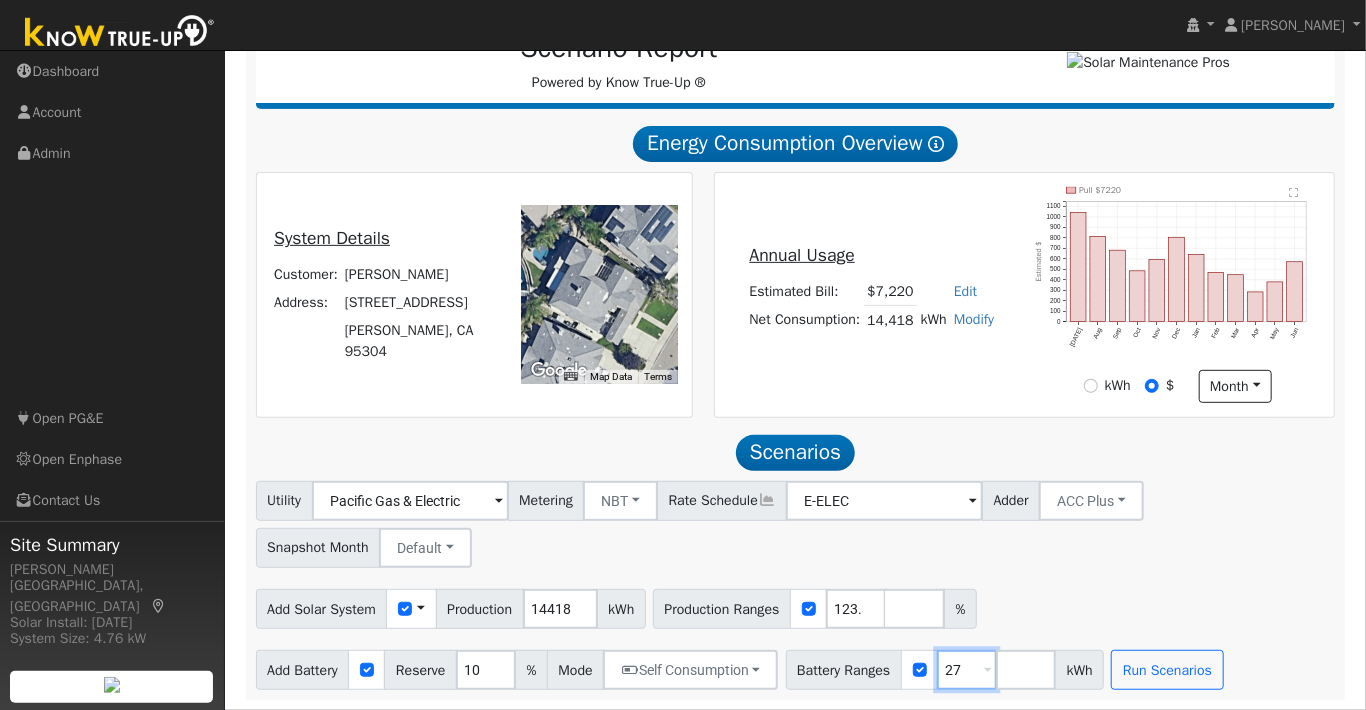 type on "27" 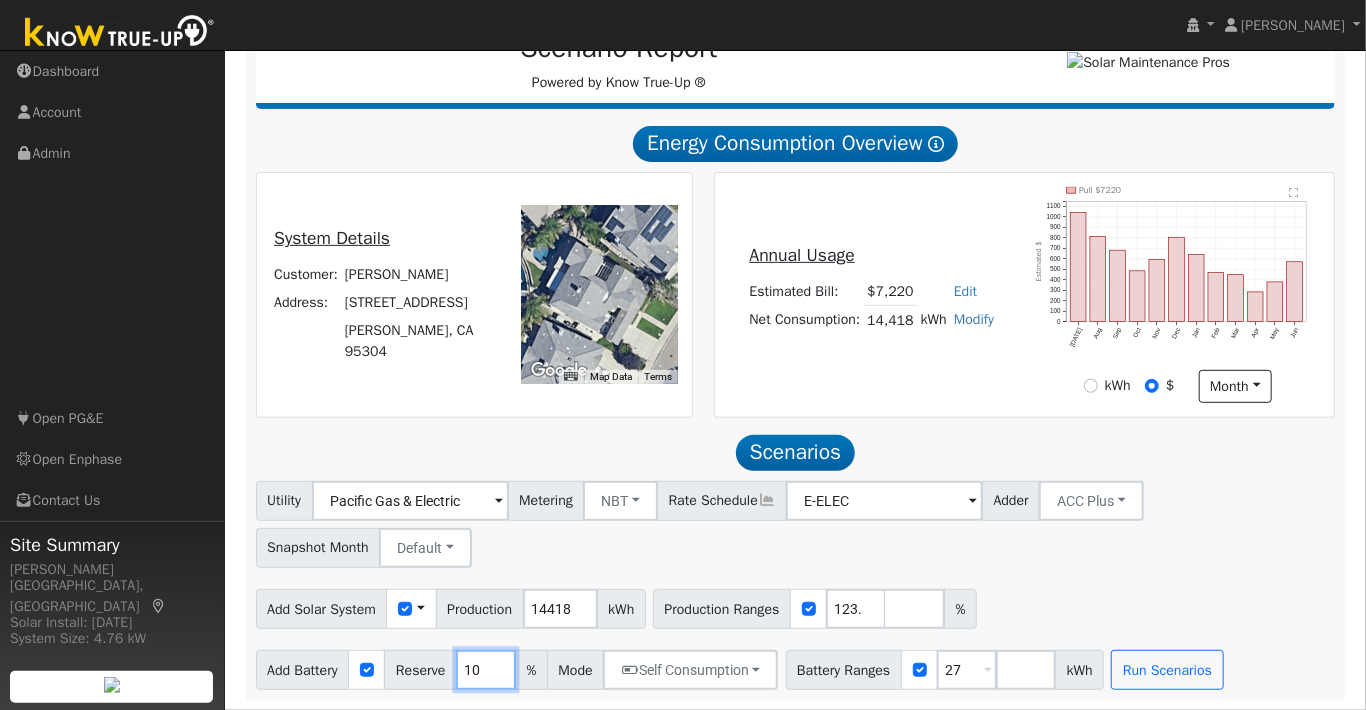 click on "10" at bounding box center [486, 670] 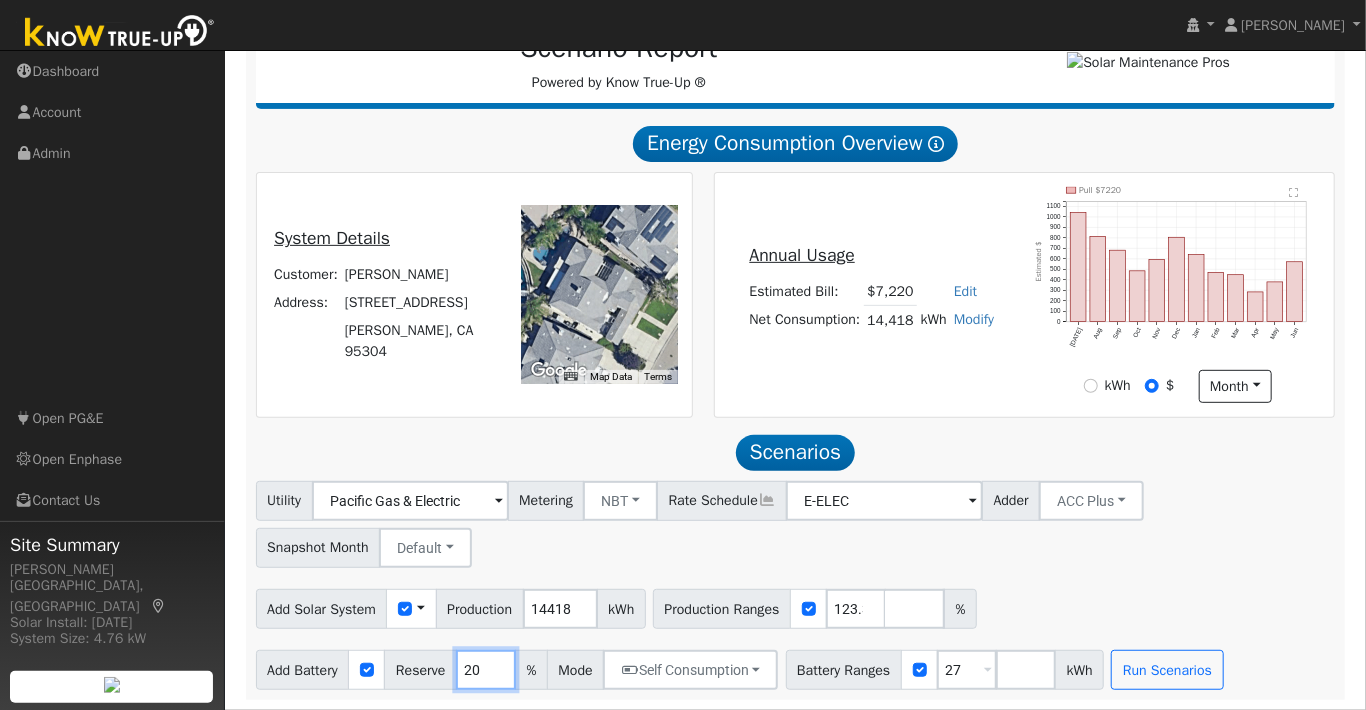 type on "20" 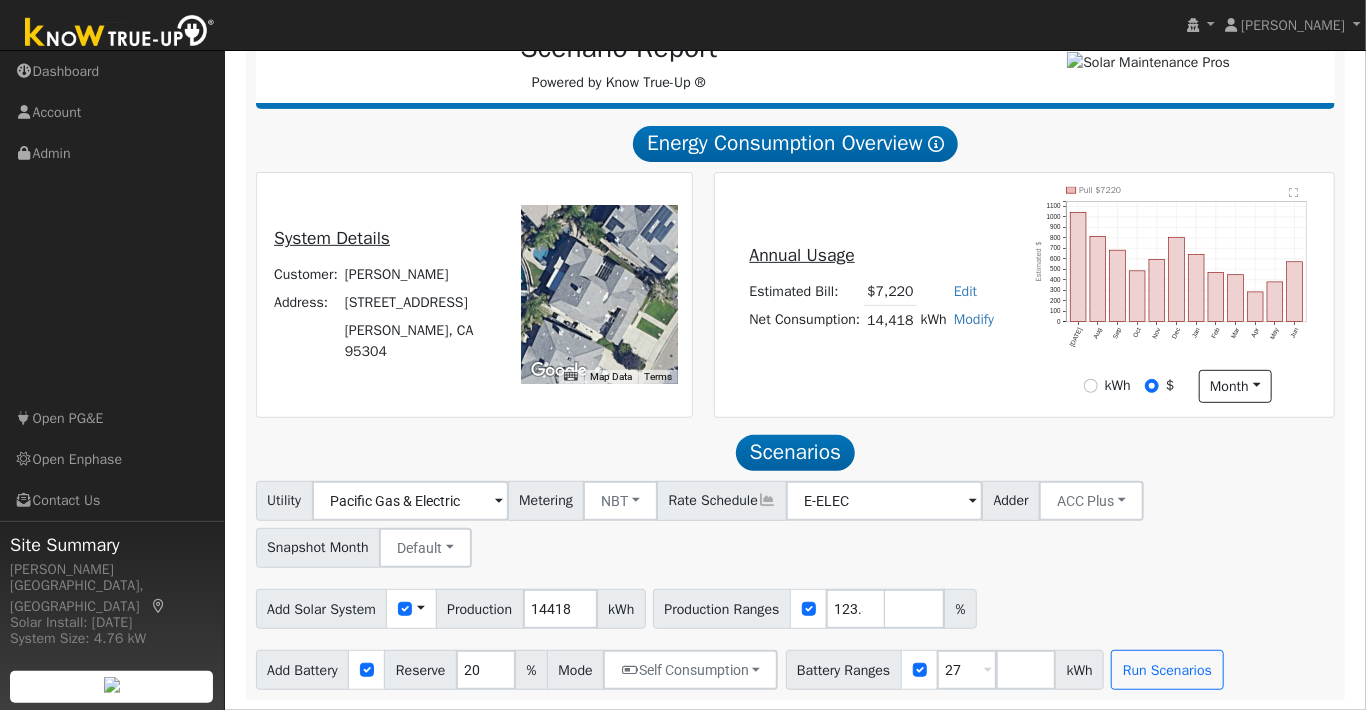 click on "Utility Pacific Gas & Electric Metering NBT NEM NBT  Rate Schedule  E-ELEC Adder ACC Plus - None - ACC Plus SB-535 Snapshot Month Default Jan Feb Mar Apr May Jun Jul Aug Sep Oct Nov Dec Add Solar System Use CSV Data Production 14418 kWh Production Ranges 123.32 % Add Battery Reserve 20 % Mode  Self Consumption  Self Consumption  Peak Savings    ACC High Value Push    Backup Battery Ranges 27 Overrides Reserve % Mode  None None  Self Consumption  Peak Savings    ACC High Value Push    Backup kWh Run Scenarios" at bounding box center (795, 585) 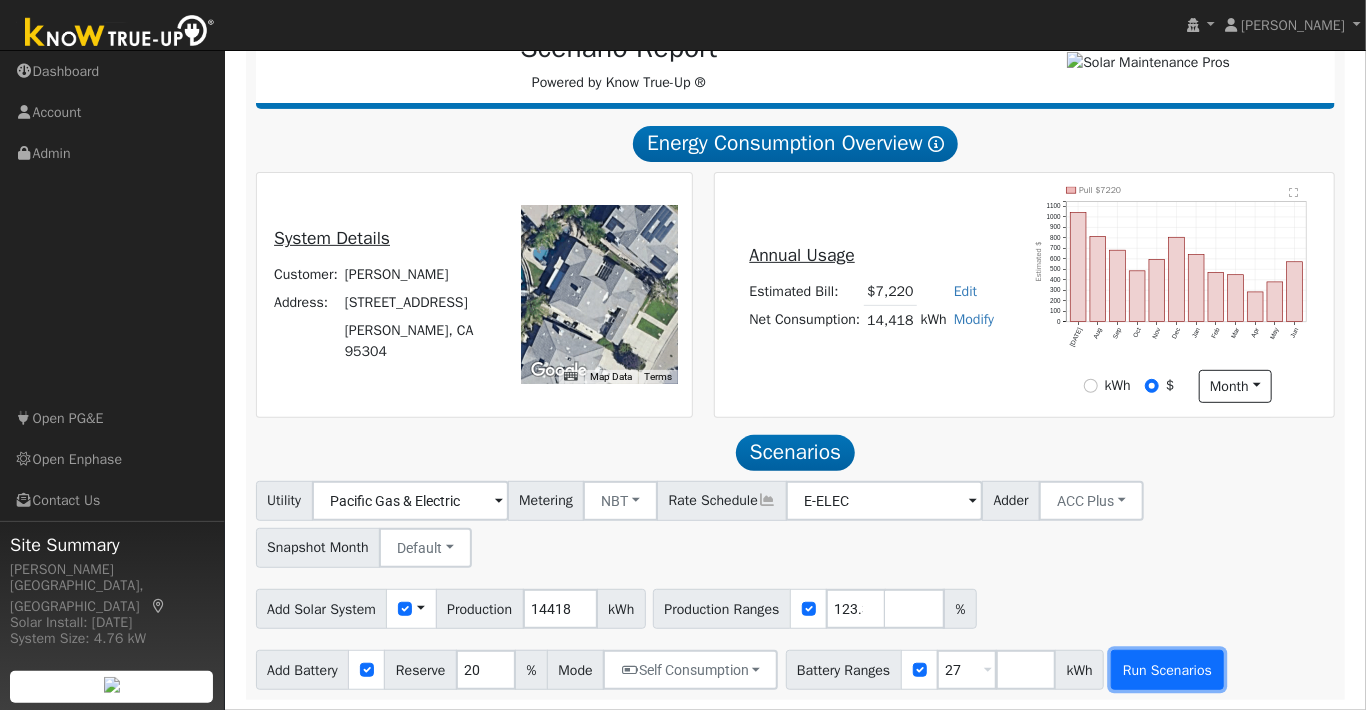 click on "Run Scenarios" at bounding box center [1167, 670] 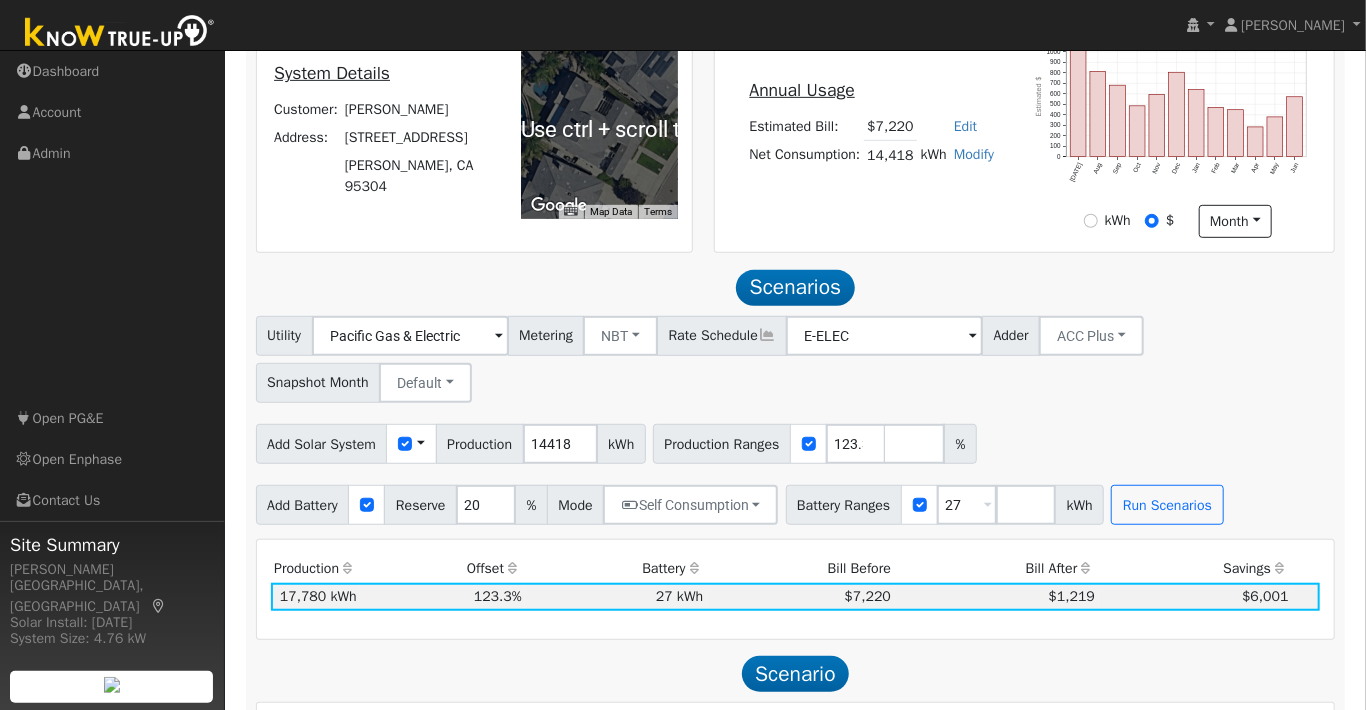 scroll, scrollTop: 454, scrollLeft: 0, axis: vertical 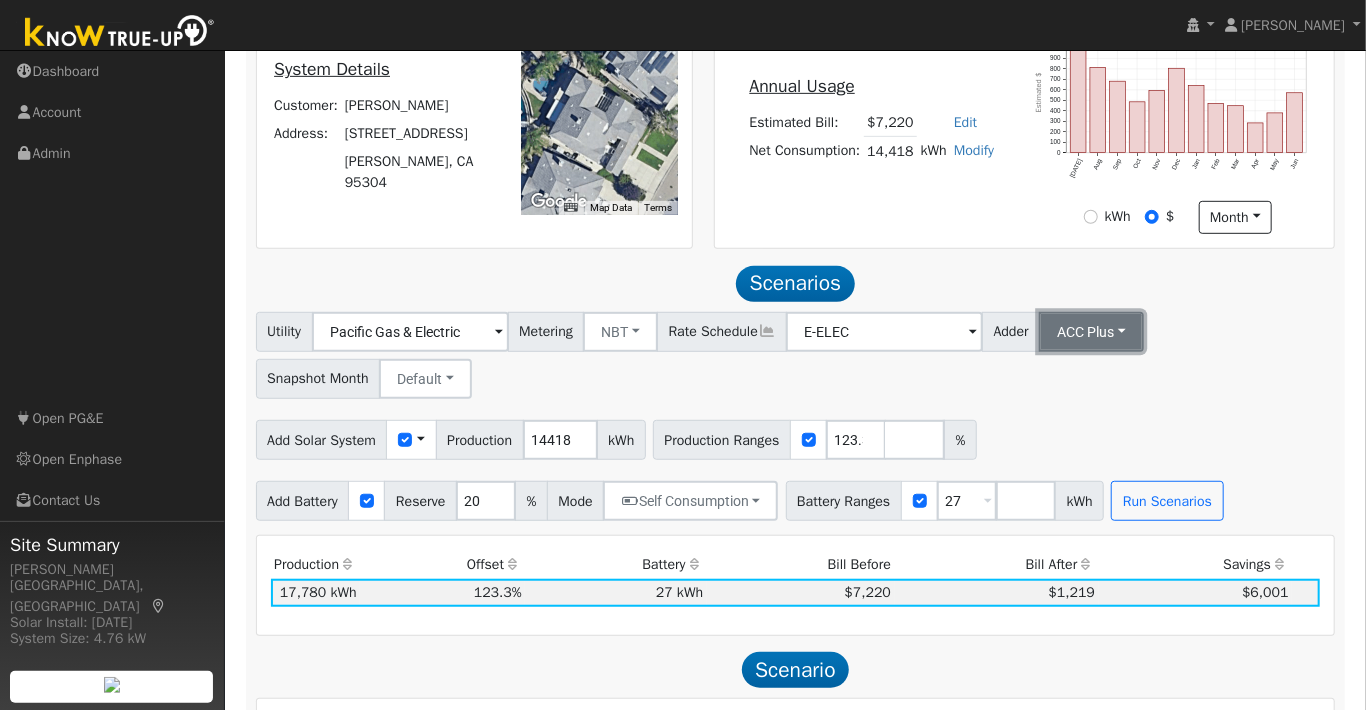 click on "ACC Plus" at bounding box center (1091, 332) 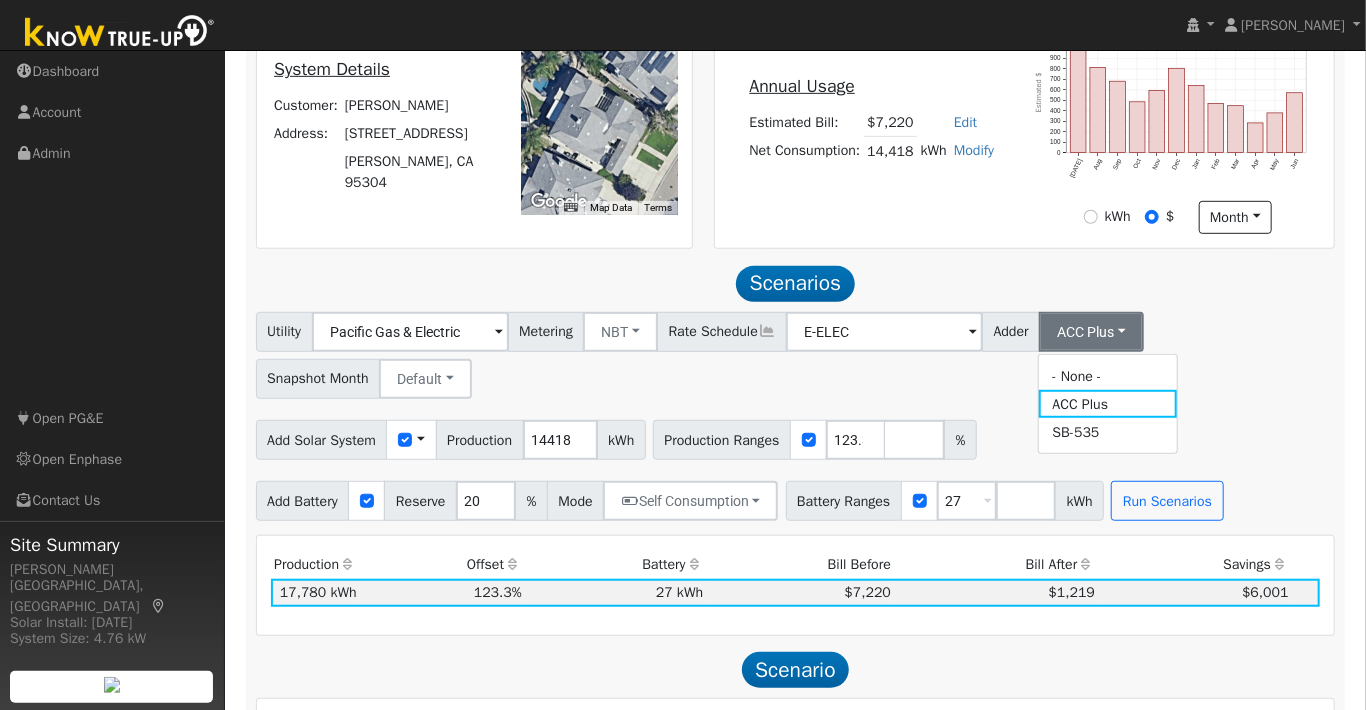 click on "Utility Pacific Gas & Electric Metering NBT NEM NBT  Rate Schedule  E-ELEC Adder ACC Plus - None - ACC Plus SB-535 Snapshot Month Default Jan Feb Mar Apr May Jun Jul Aug Sep Oct Nov Dec" at bounding box center (795, 352) 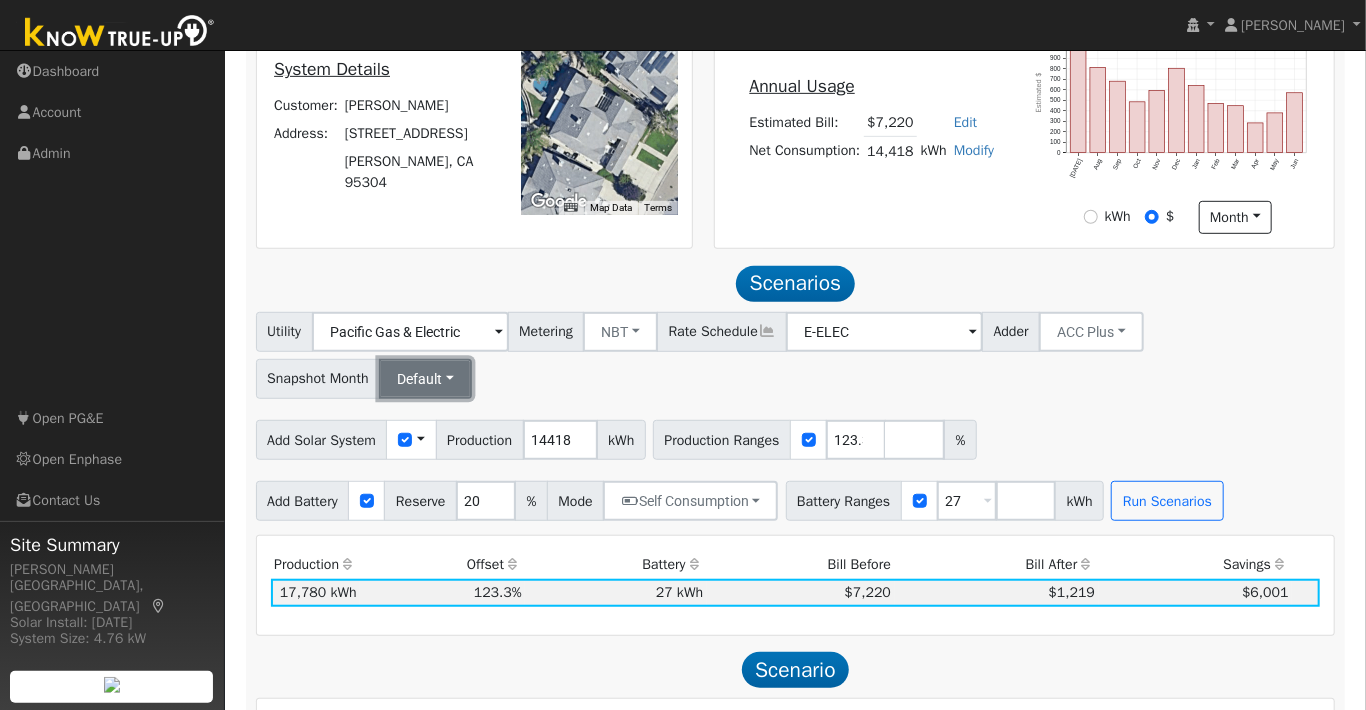 click on "Default" at bounding box center [425, 379] 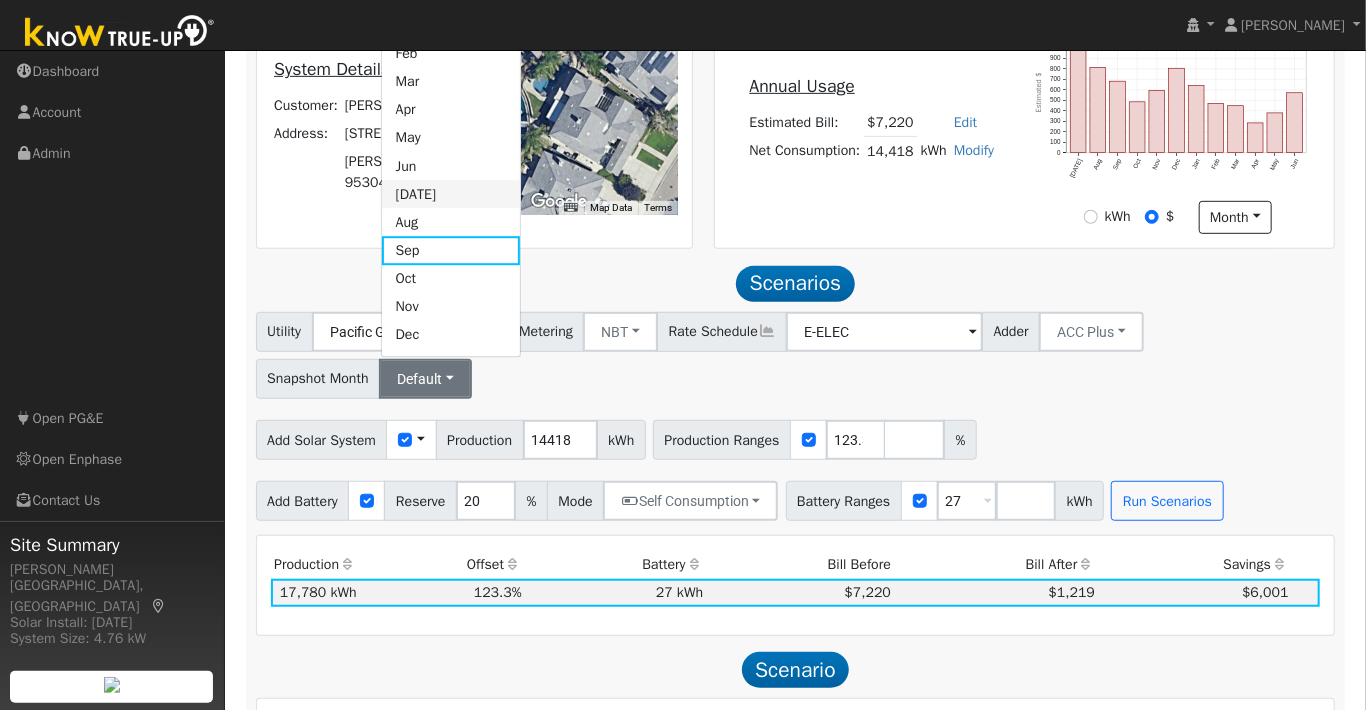 click on "Jul" at bounding box center [451, 195] 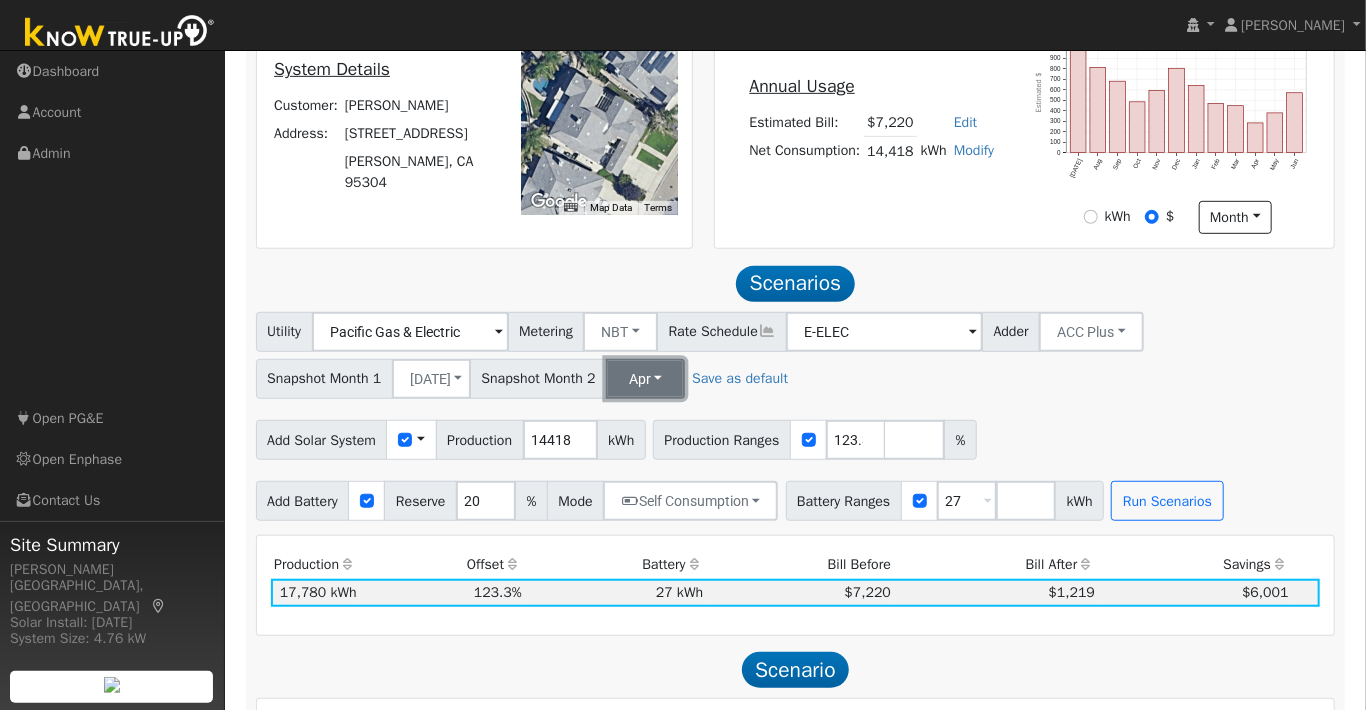 click on "Apr" at bounding box center (645, 379) 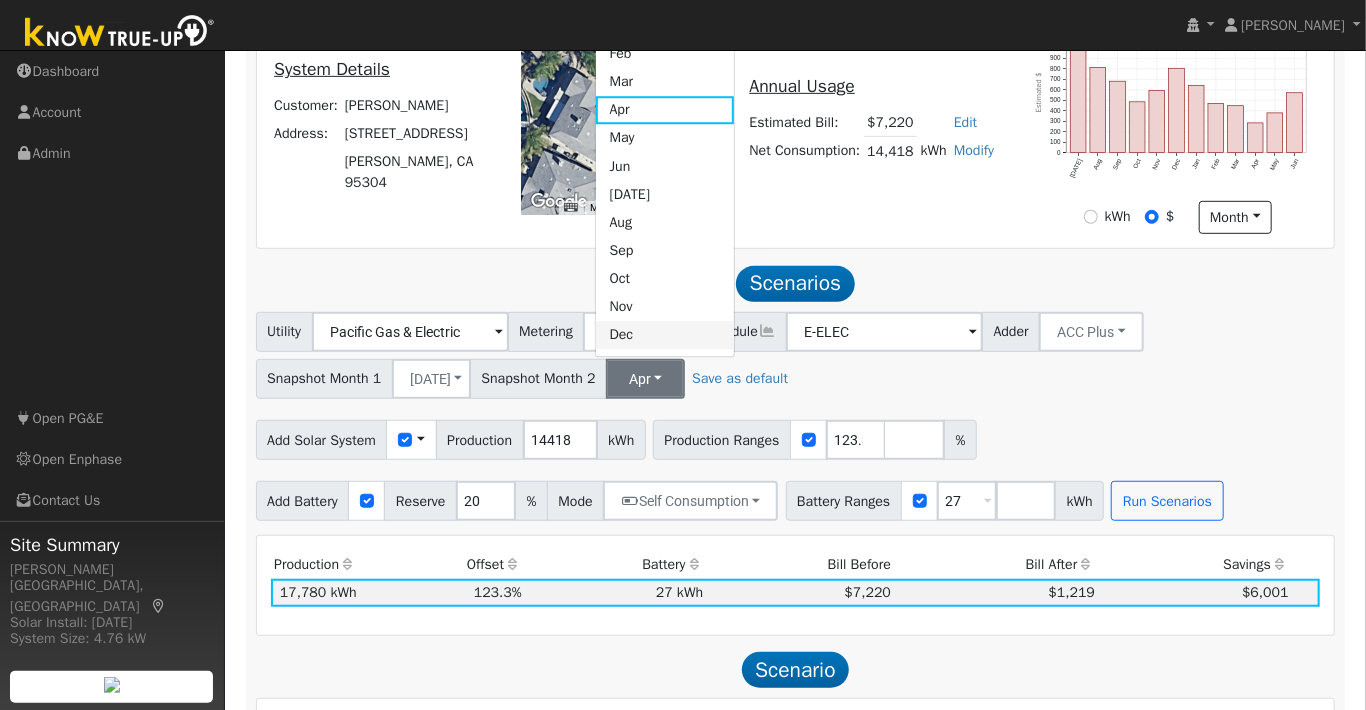 click on "Dec" at bounding box center [665, 335] 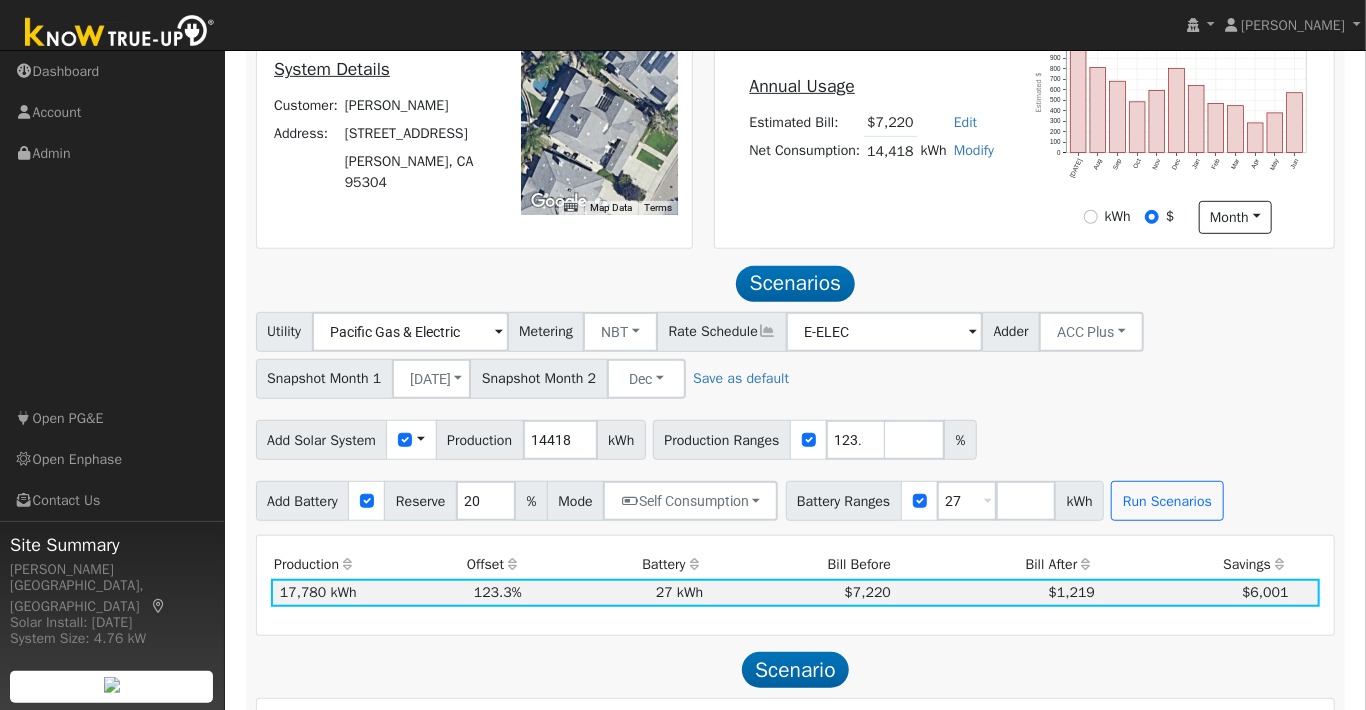 click on "Add Solar System Use CSV Data Production 14418 kWh Production Ranges 123.32 %" at bounding box center (795, 436) 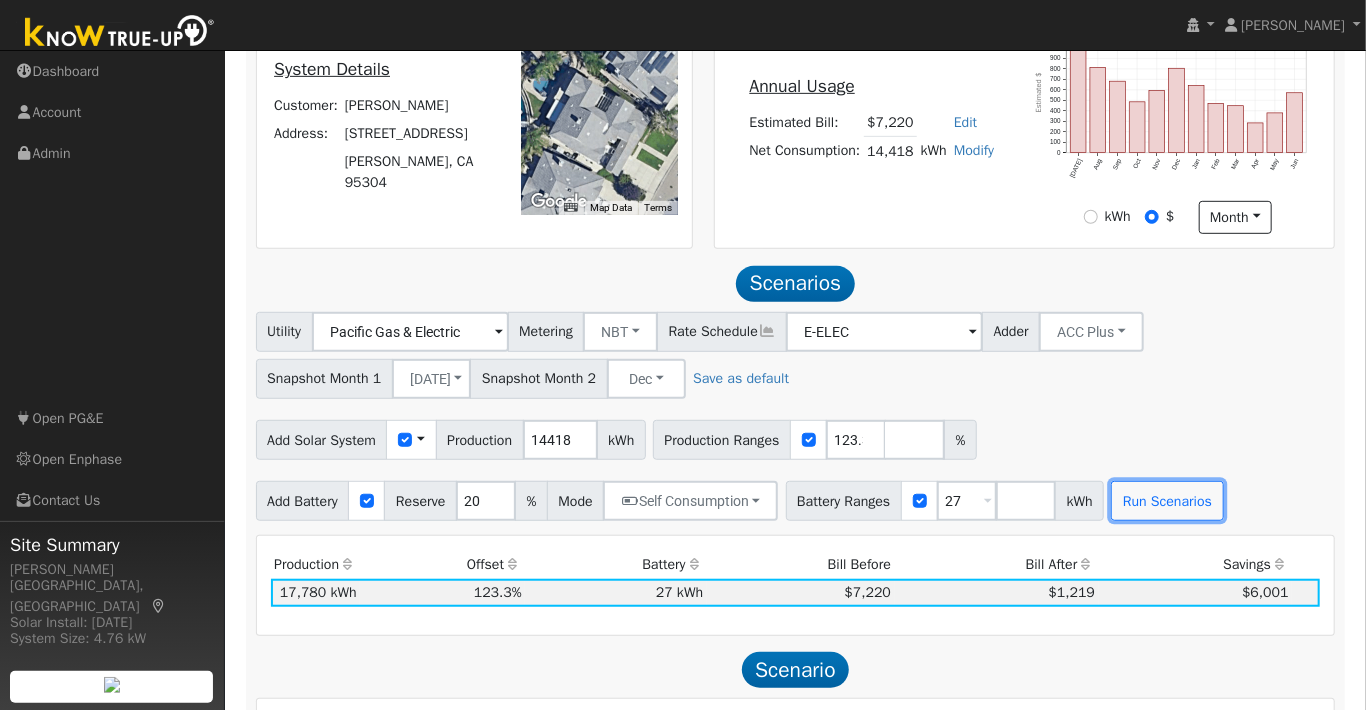 drag, startPoint x: 1175, startPoint y: 508, endPoint x: 785, endPoint y: 435, distance: 396.77322 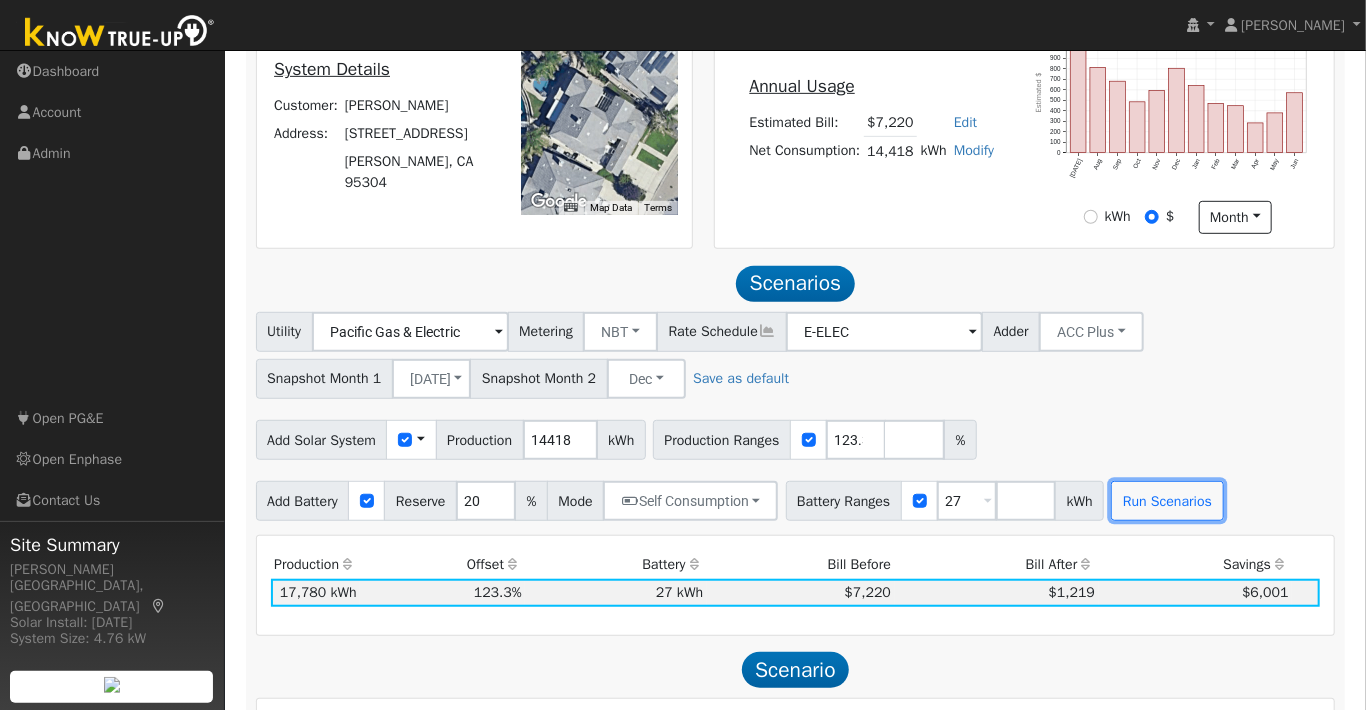click on "Utility Pacific Gas & Electric Metering NBT NEM NBT  Rate Schedule  E-ELEC Adder ACC Plus - None - ACC Plus SB-535 Snapshot Month 1 Jul Jan Feb Mar Apr May Jun Jul Aug Sep Oct Nov Dec Snapshot Month 2 Dec Jan Feb Mar Apr May Jun Jul Aug Sep Oct Nov Dec Save as default Add Solar System Use CSV Data Production 14418 kWh Production Ranges 123.32 % Add Battery Reserve 20 % Mode  Self Consumption  Self Consumption  Peak Savings    ACC High Value Push    Backup Battery Ranges 27 Overrides Reserve % Mode  None None  Self Consumption  Peak Savings    ACC High Value Push    Backup kWh Run Scenarios" at bounding box center [795, 416] 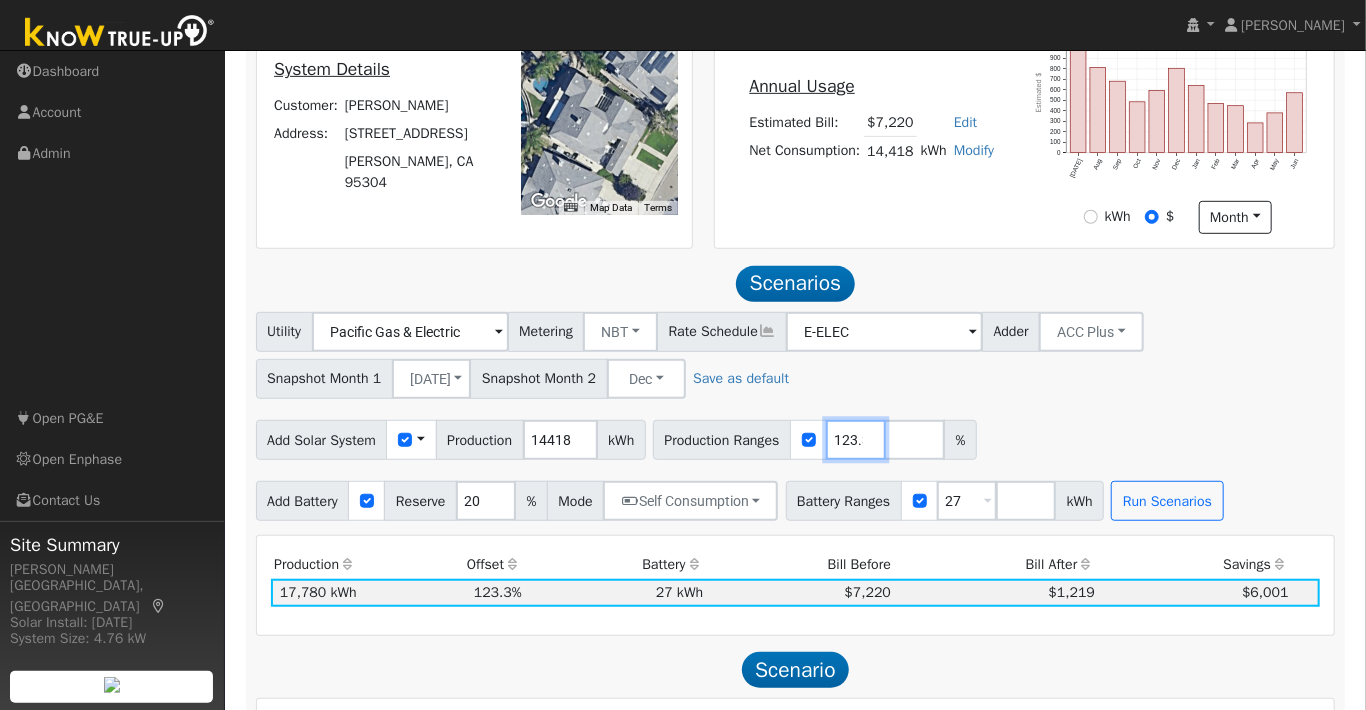 click on "123.32" at bounding box center (856, 440) 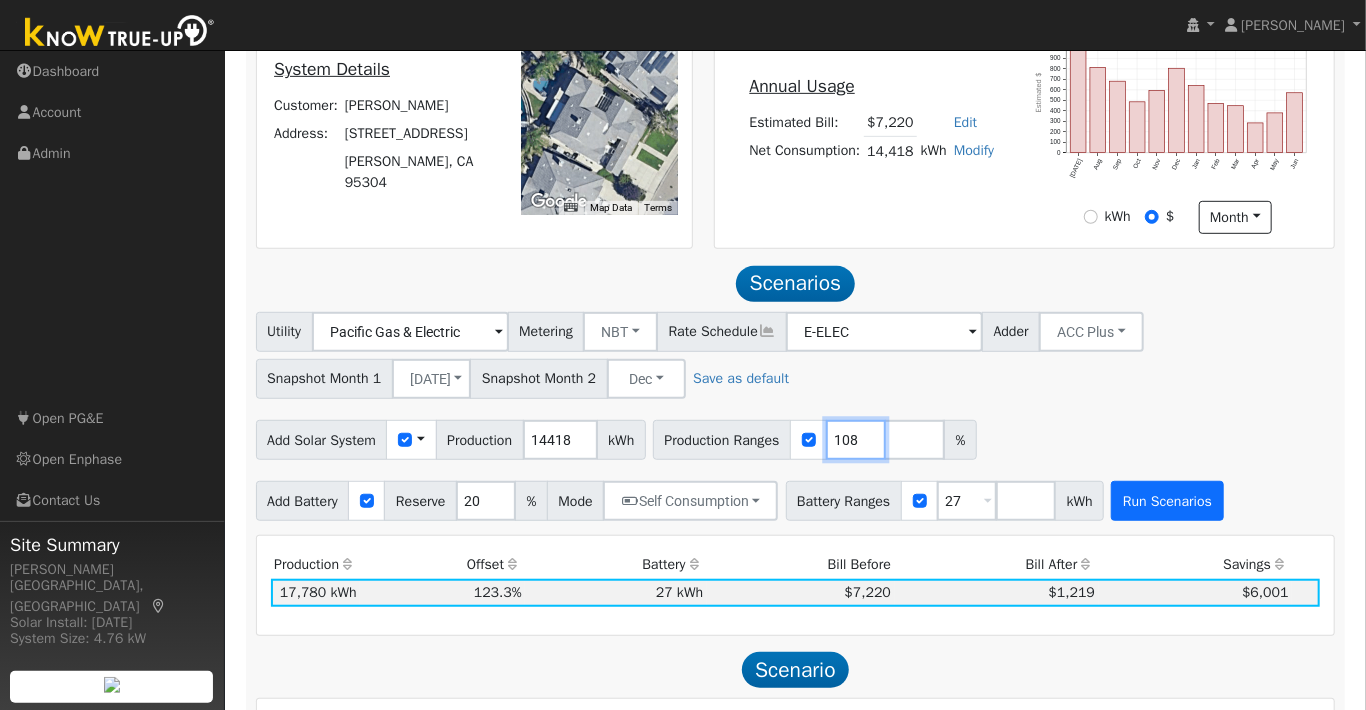 type on "108" 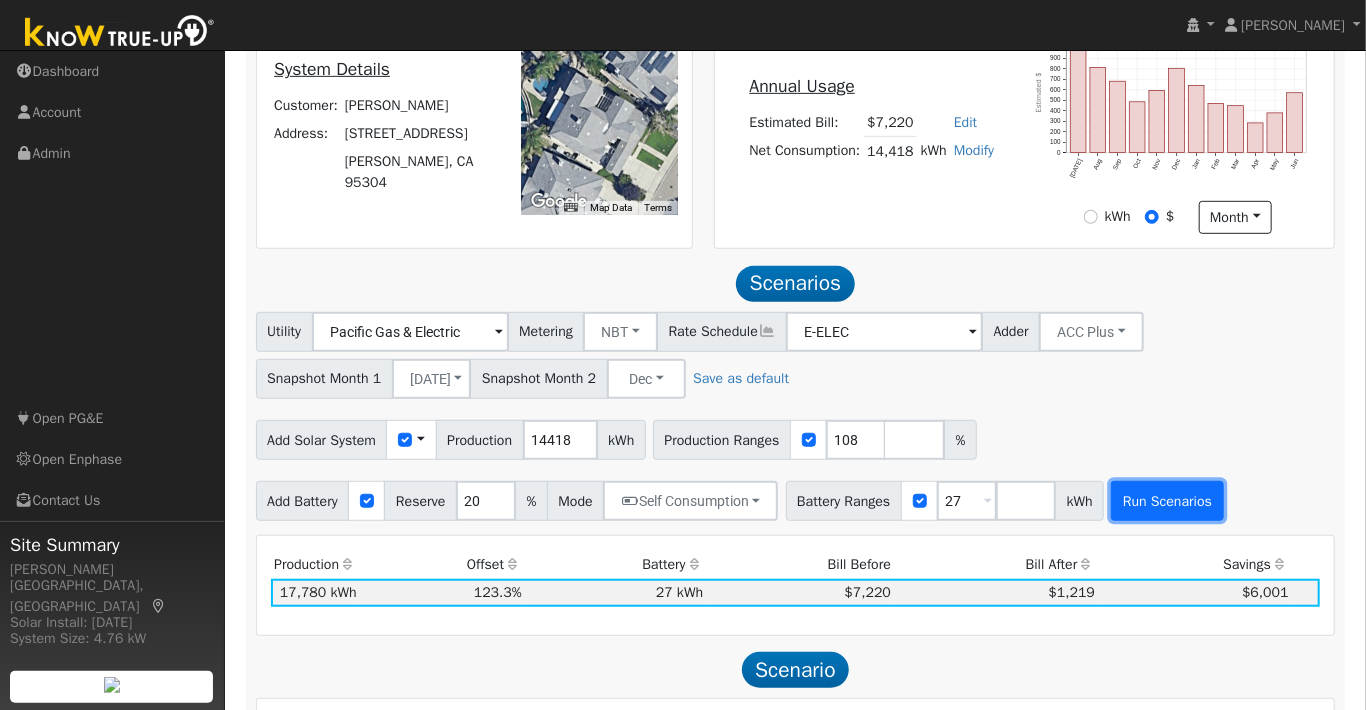 click on "Run Scenarios" at bounding box center [1167, 501] 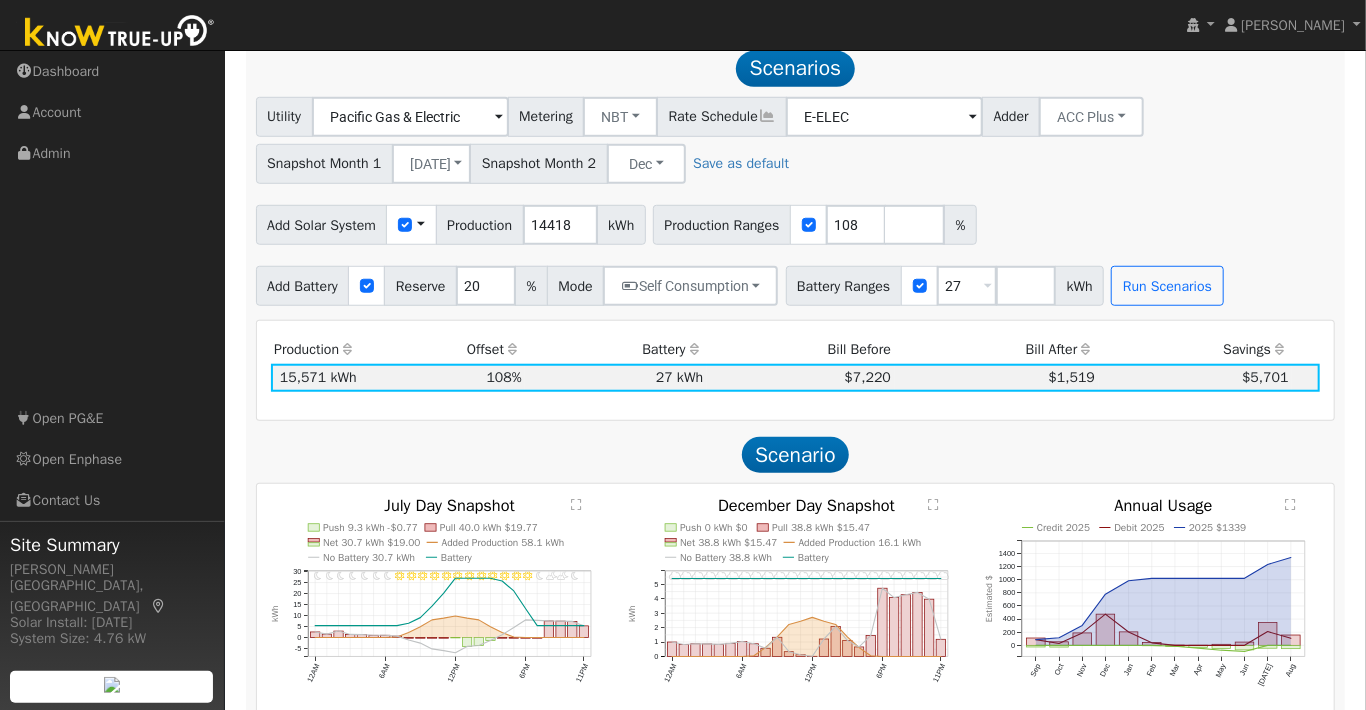 scroll, scrollTop: 845, scrollLeft: 0, axis: vertical 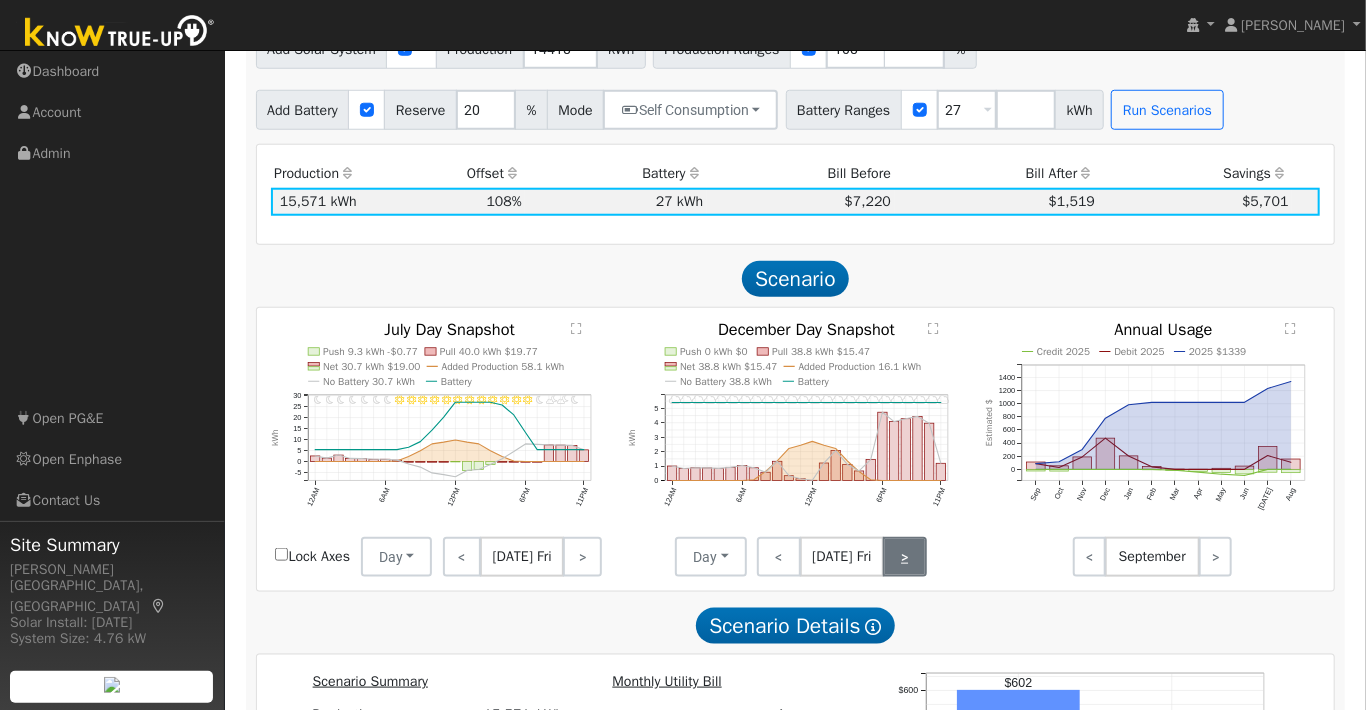 click on ">" at bounding box center (905, 557) 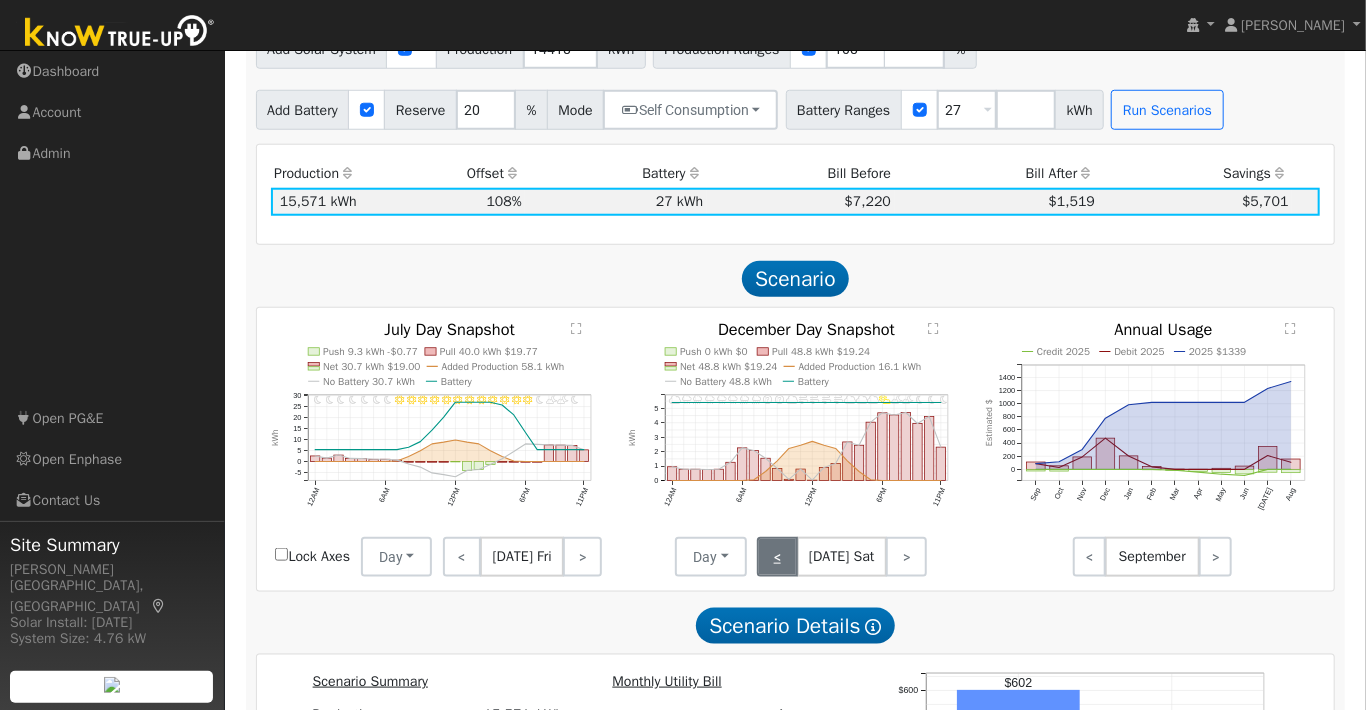 click on "<" at bounding box center [777, 557] 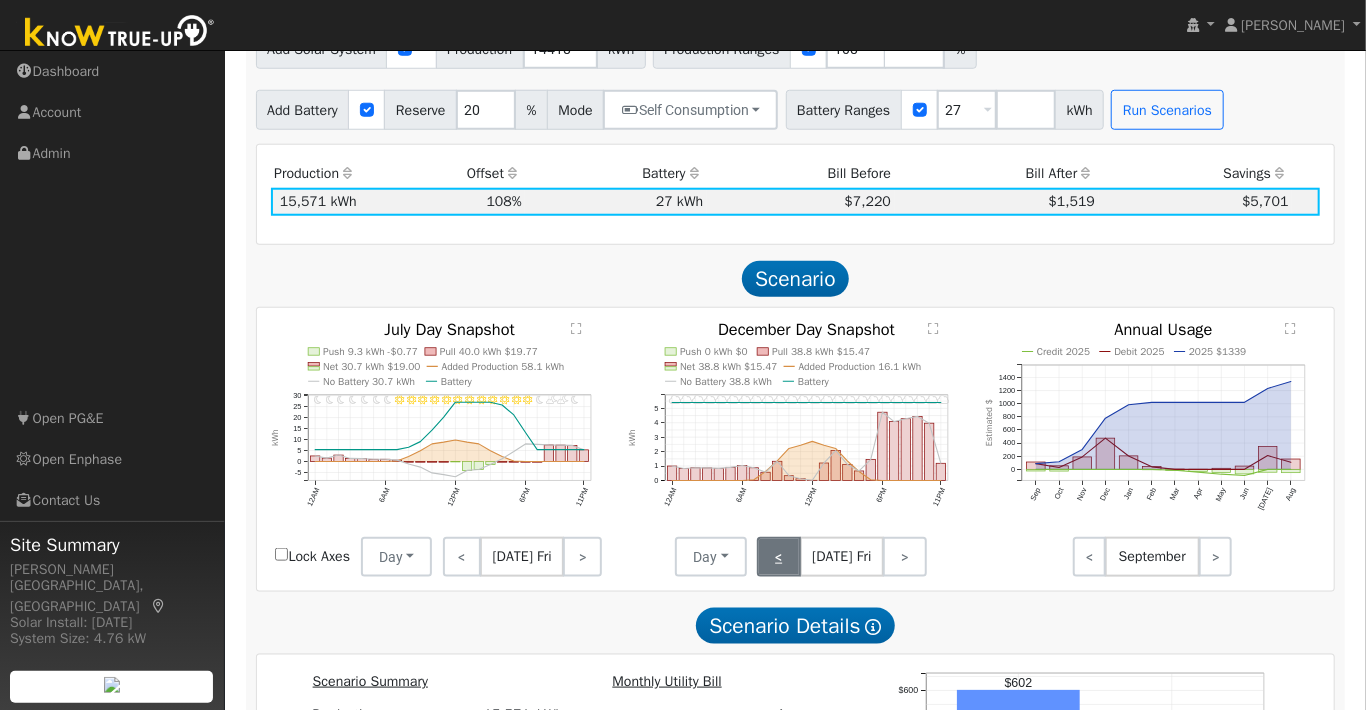 click on "<" at bounding box center [779, 557] 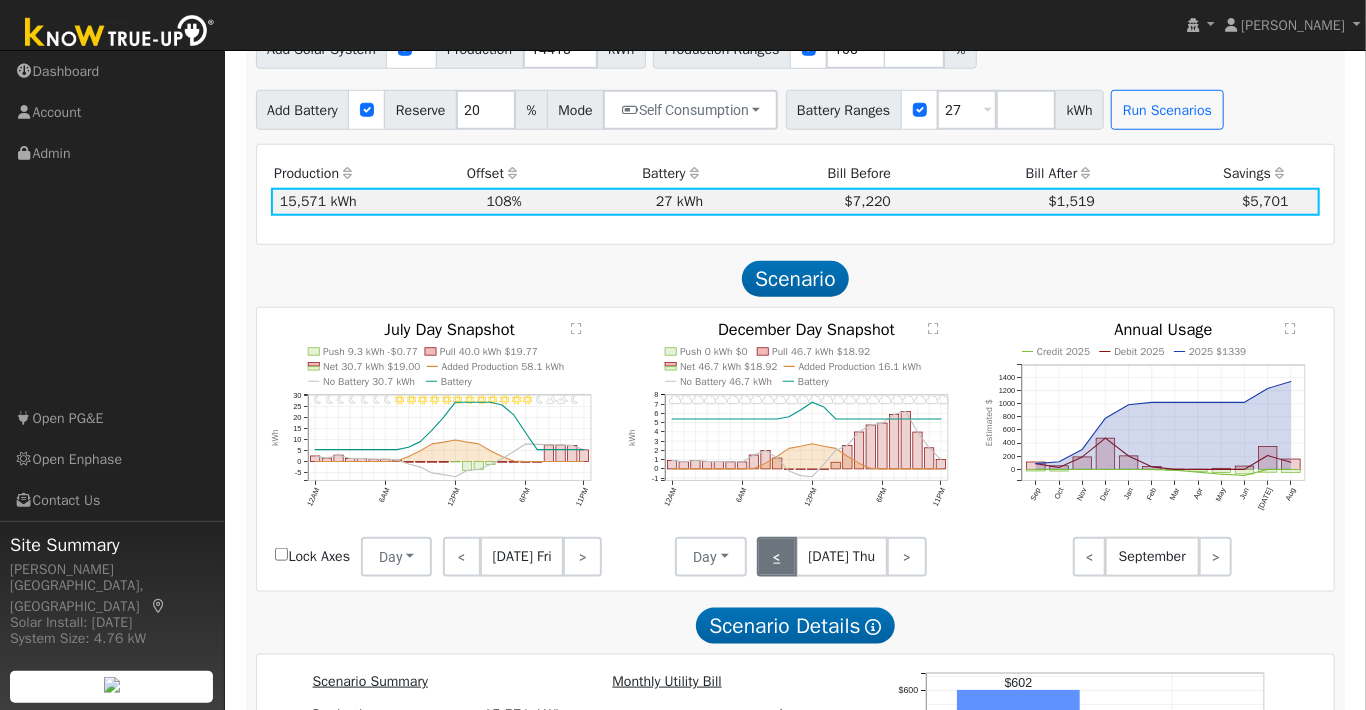click on "<" at bounding box center [777, 557] 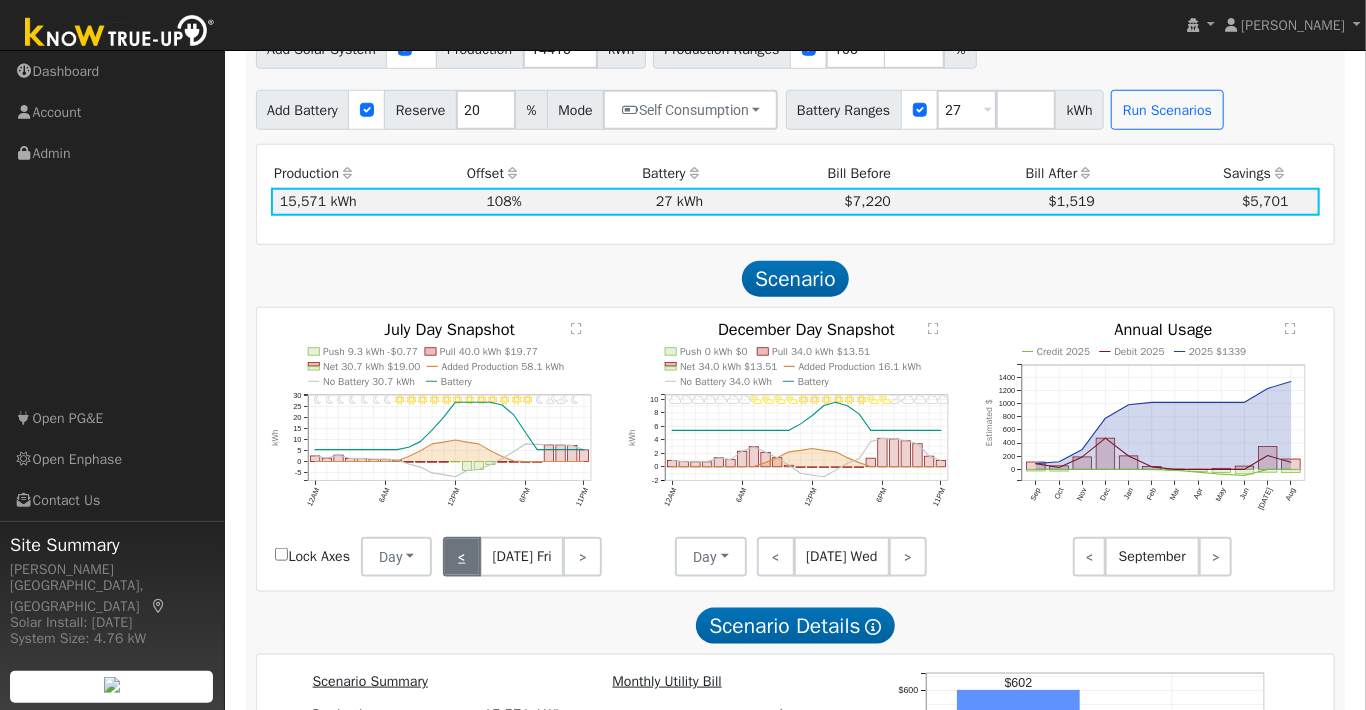click on "<" at bounding box center (462, 557) 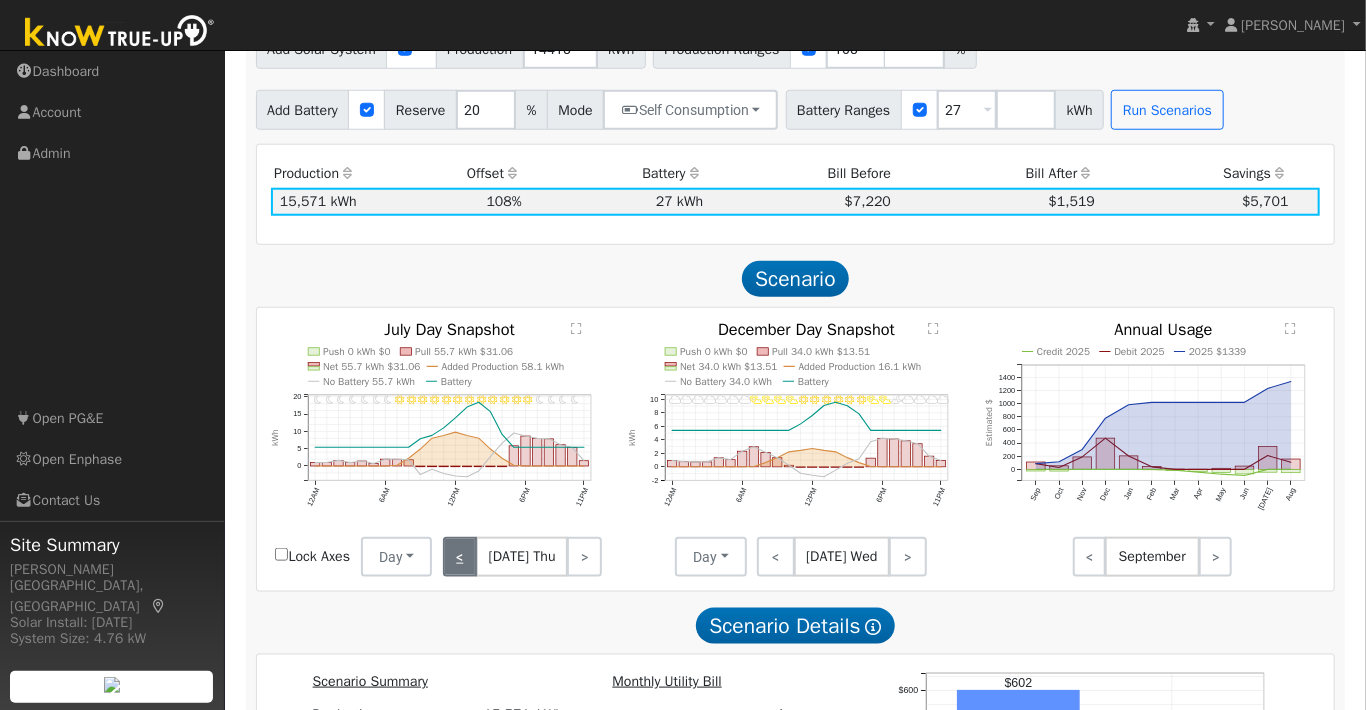 click on "<" at bounding box center (460, 557) 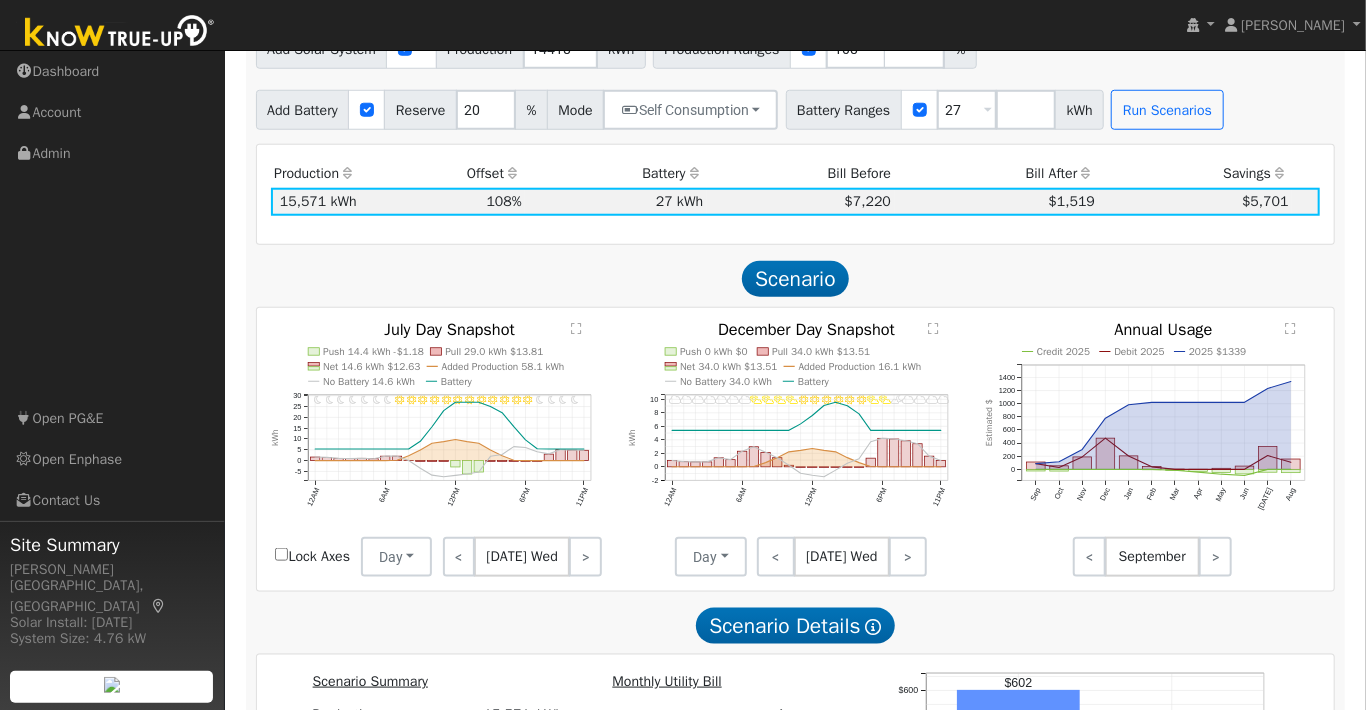 click on "" 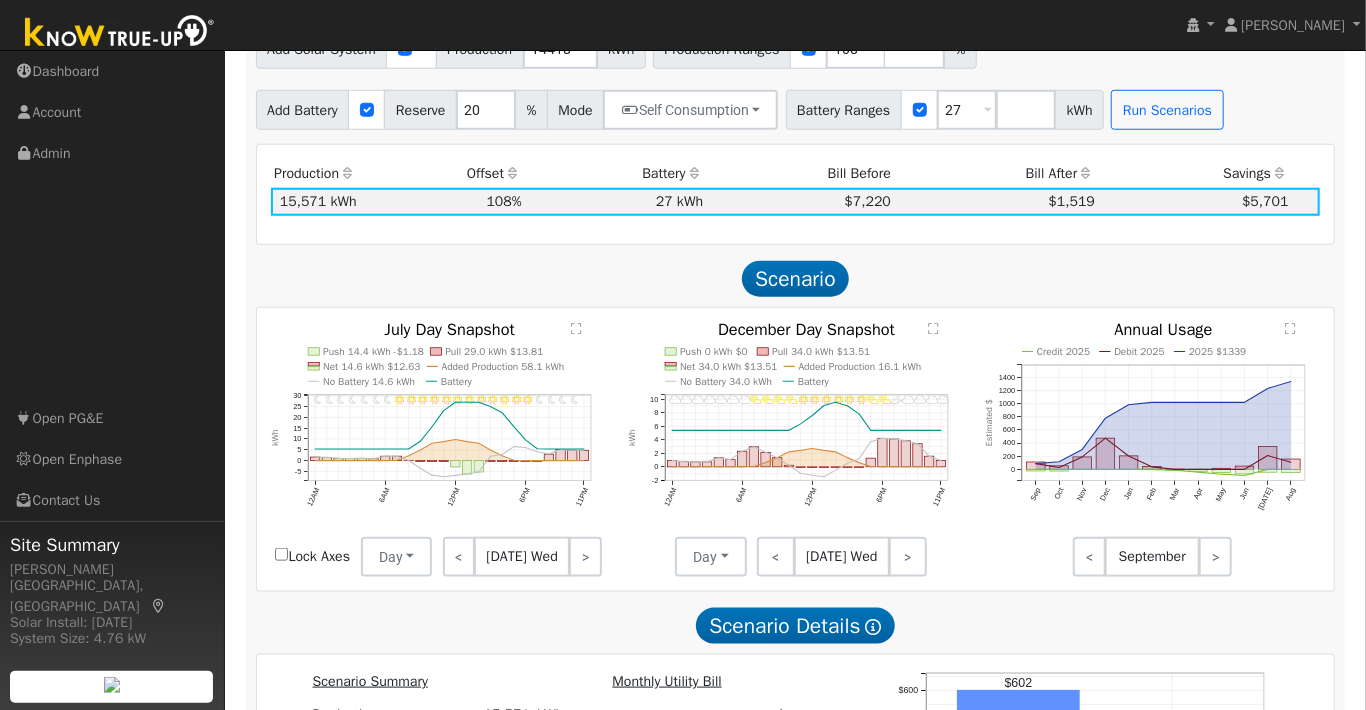 scroll, scrollTop: 848, scrollLeft: 0, axis: vertical 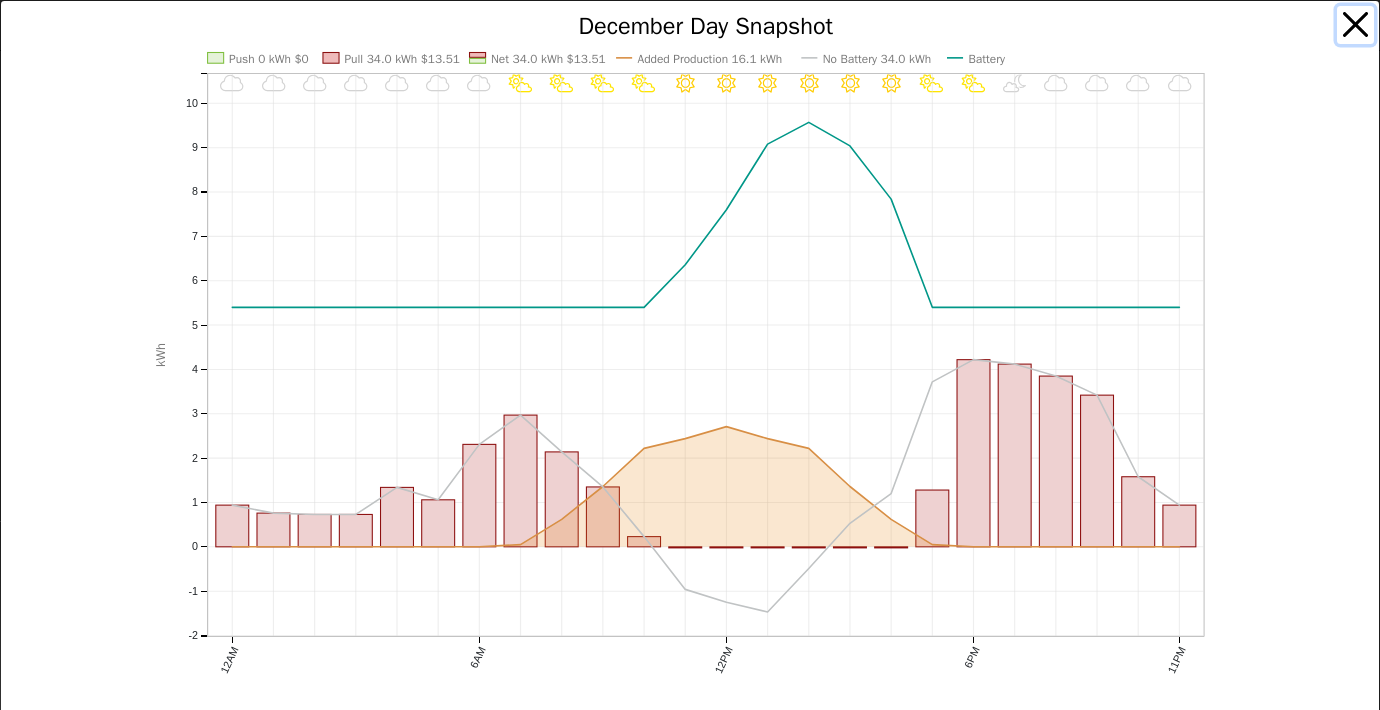 click at bounding box center [1356, 25] 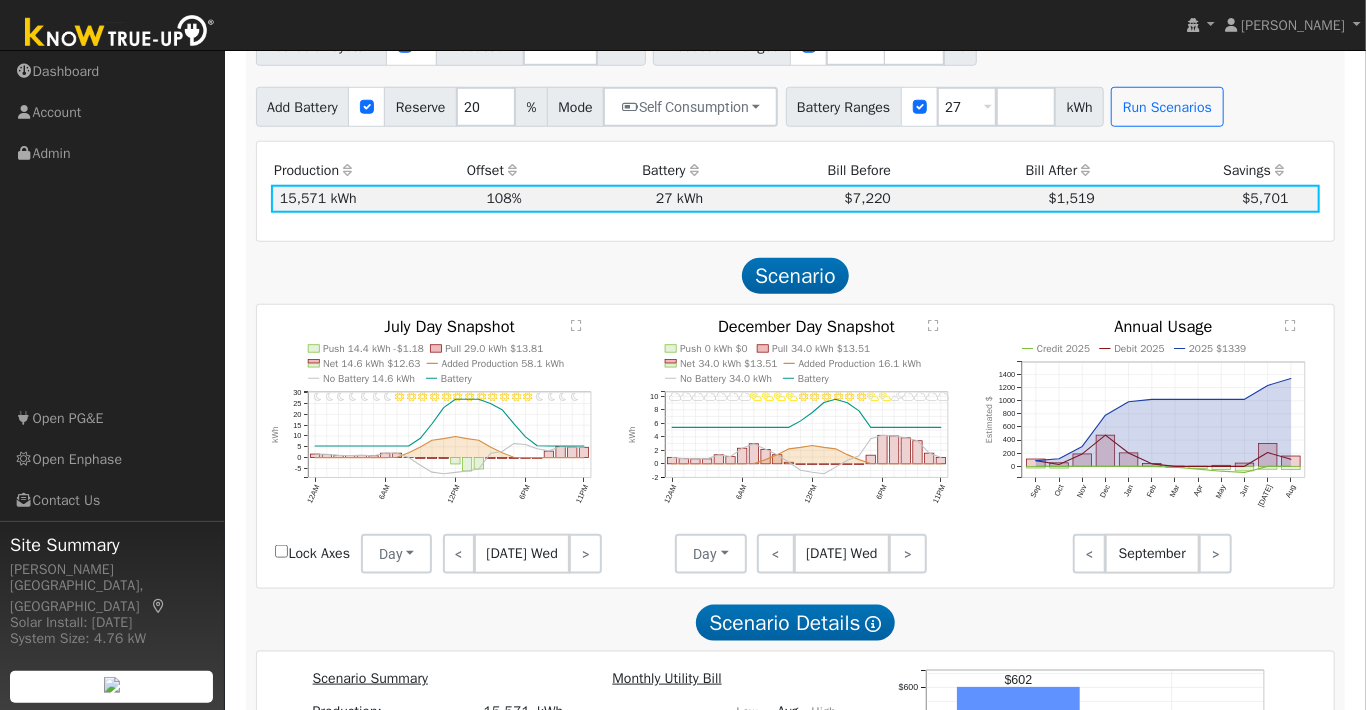 click on "" 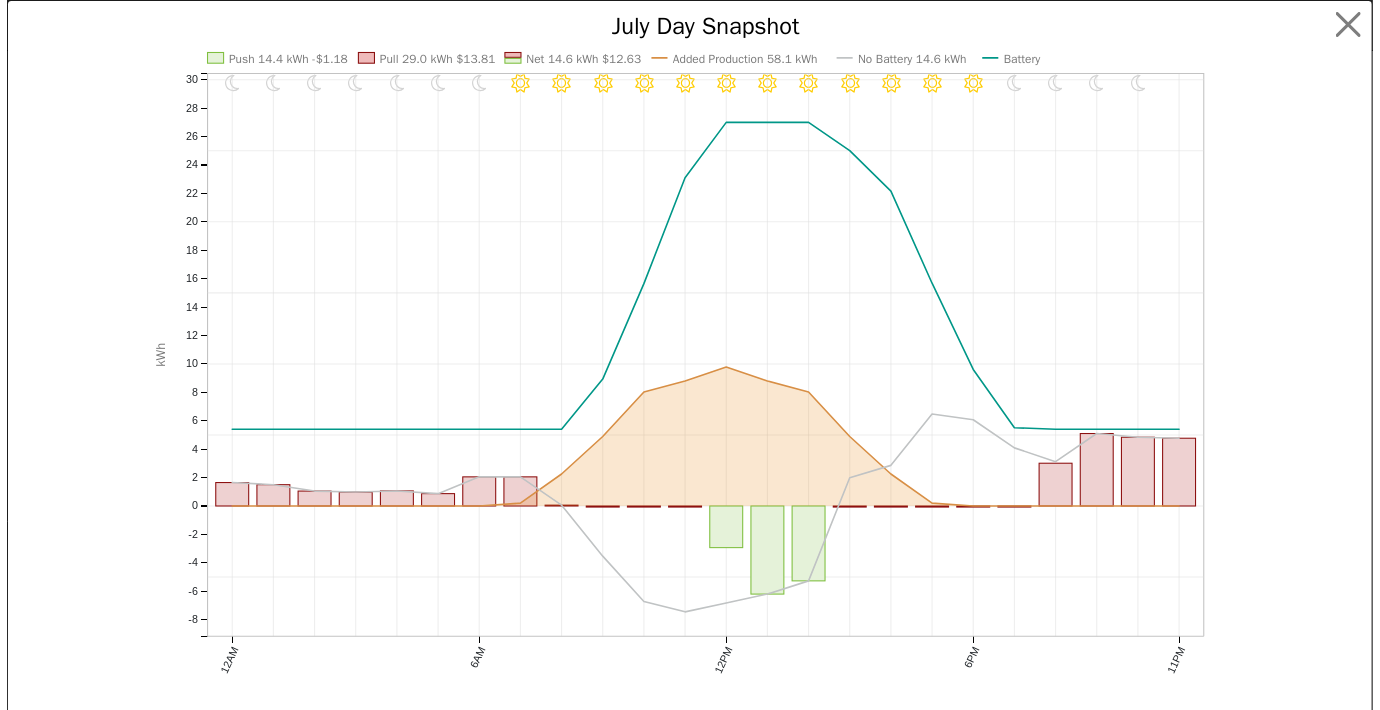 scroll, scrollTop: 850, scrollLeft: 0, axis: vertical 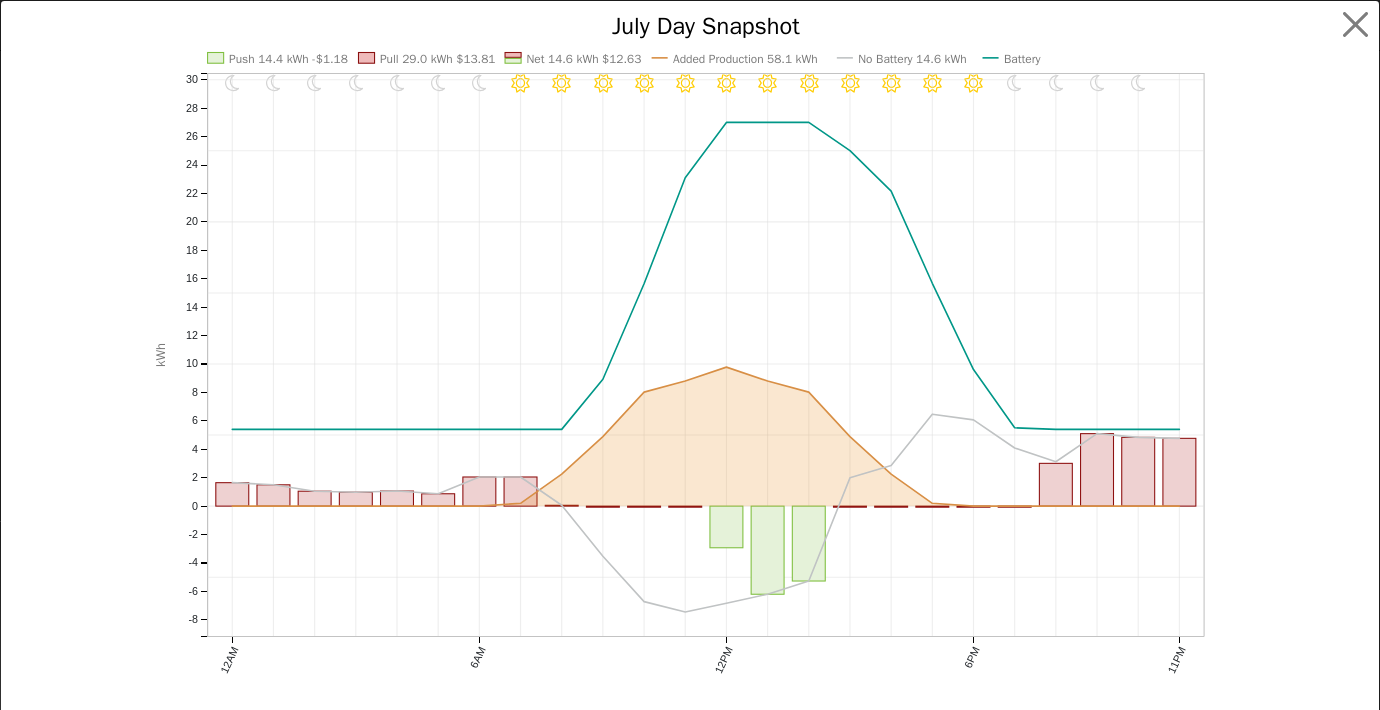 click on "Added Production 58.1 kWh" 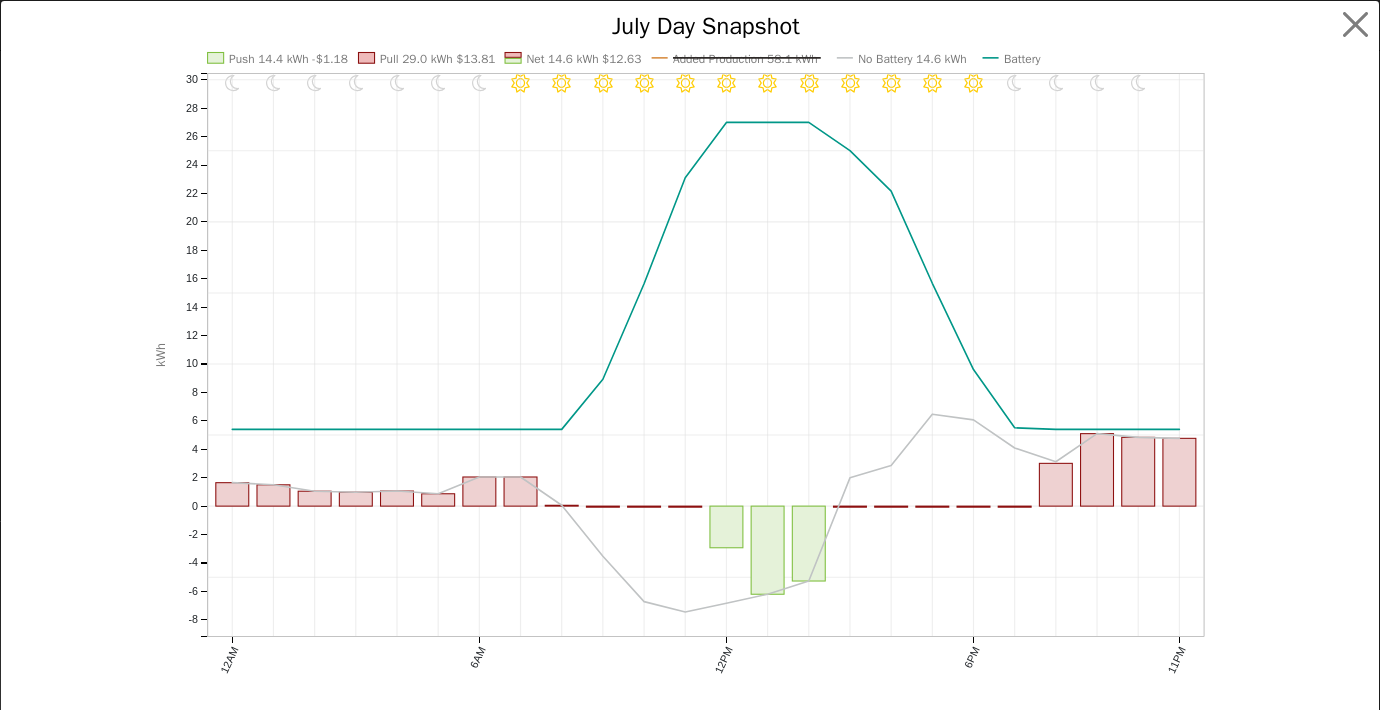 click on "Added Production 58.1 kWh" 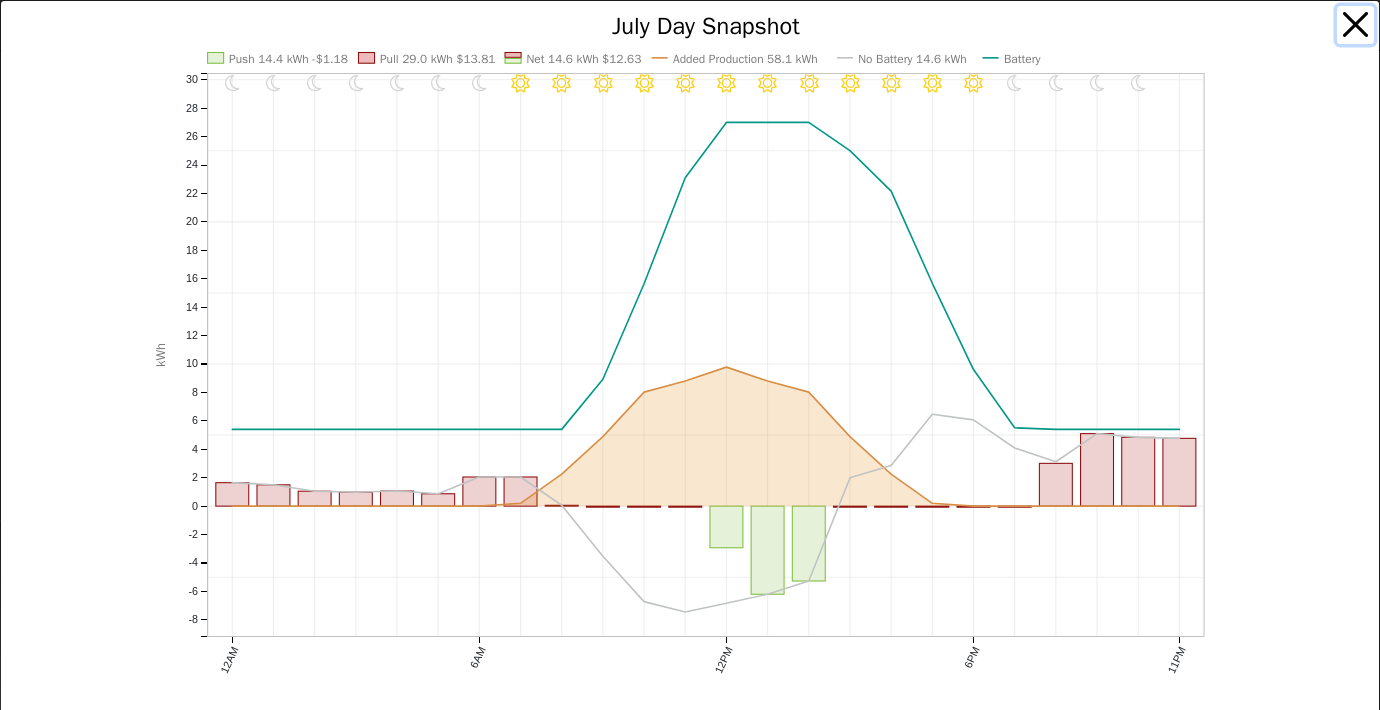click at bounding box center [1356, 25] 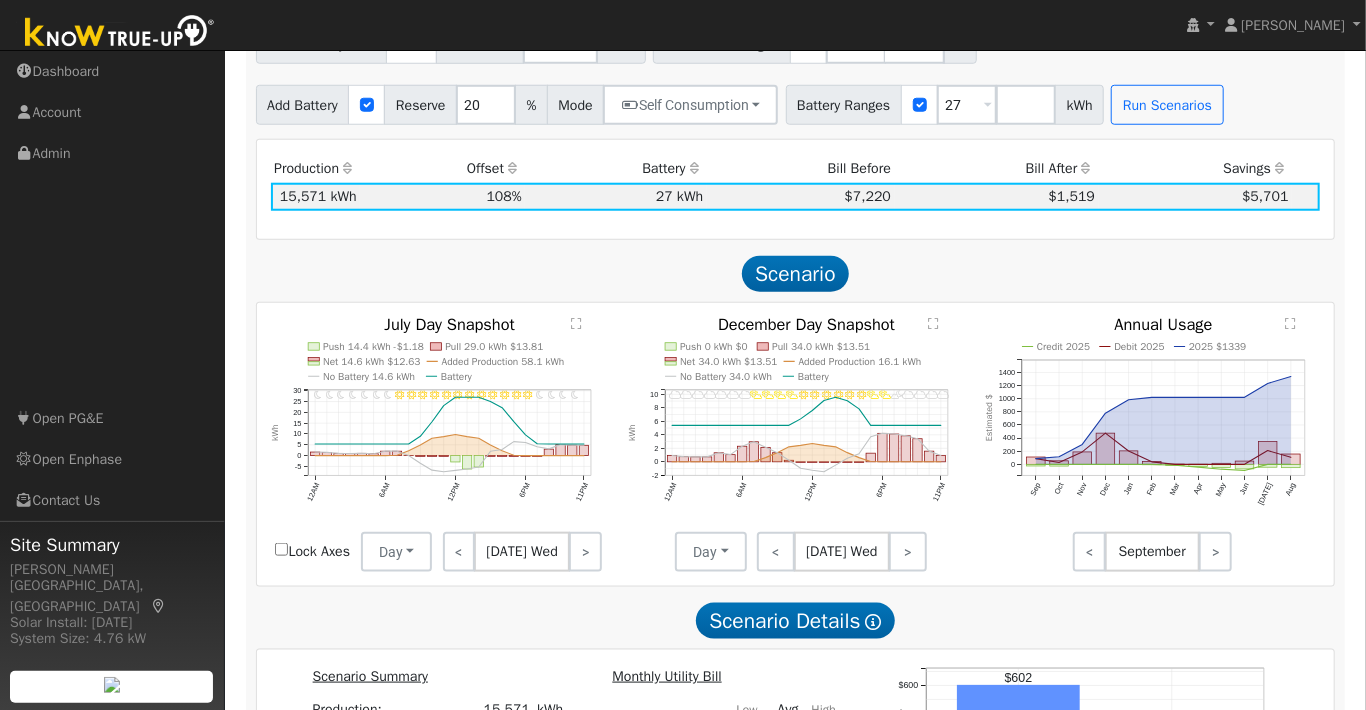 click on "" 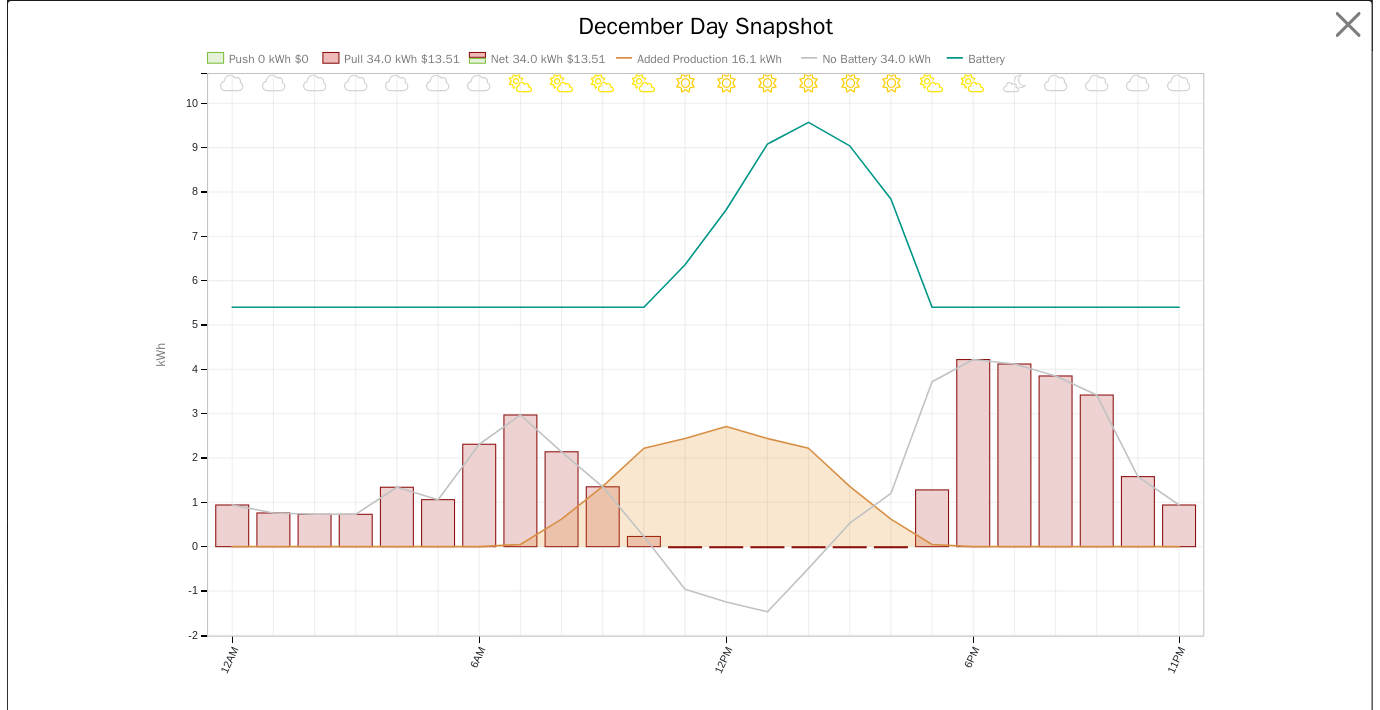 scroll, scrollTop: 851, scrollLeft: 0, axis: vertical 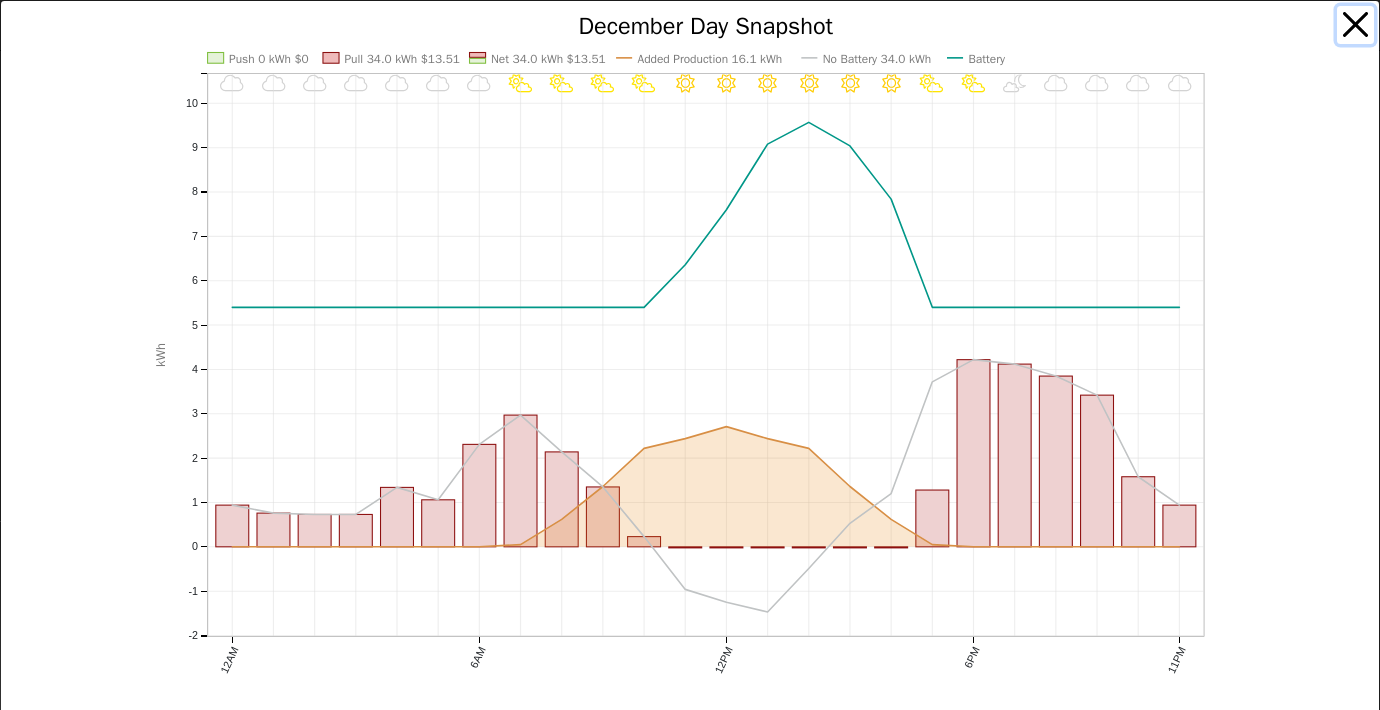 click at bounding box center [1356, 25] 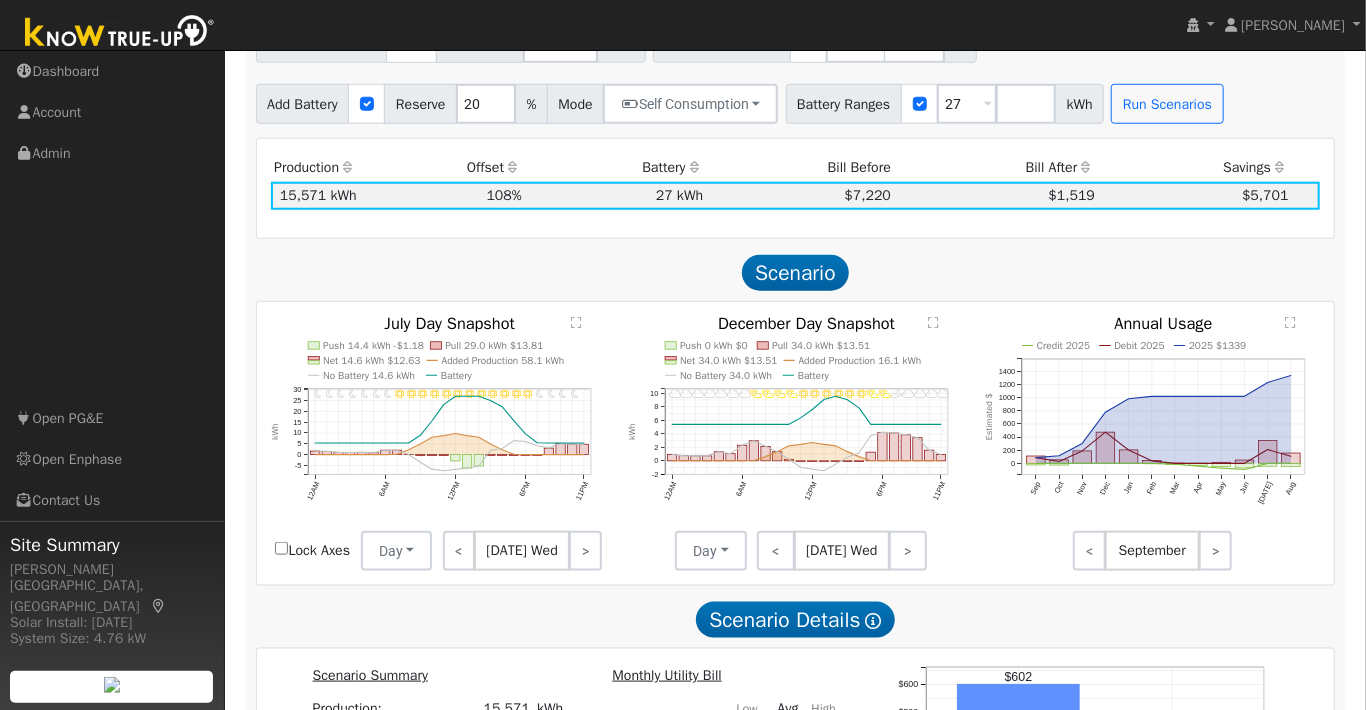 click on "" 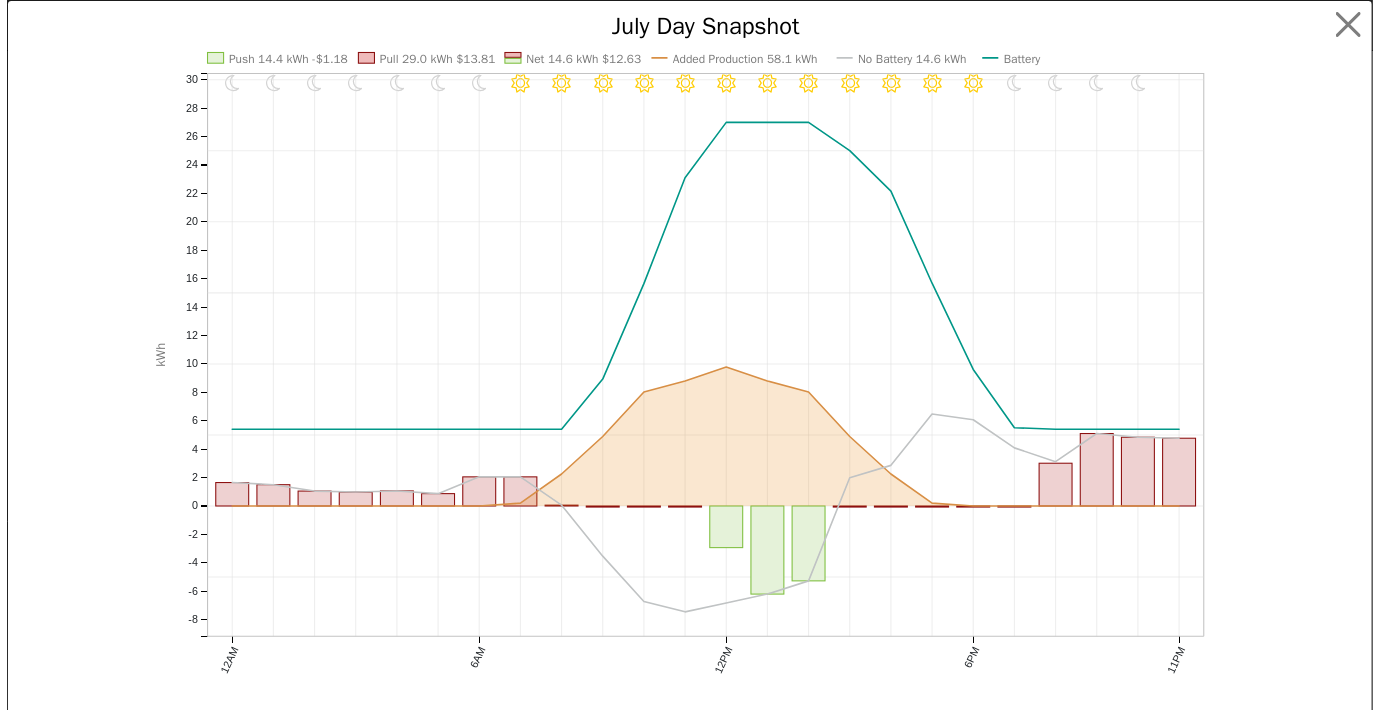 scroll, scrollTop: 853, scrollLeft: 0, axis: vertical 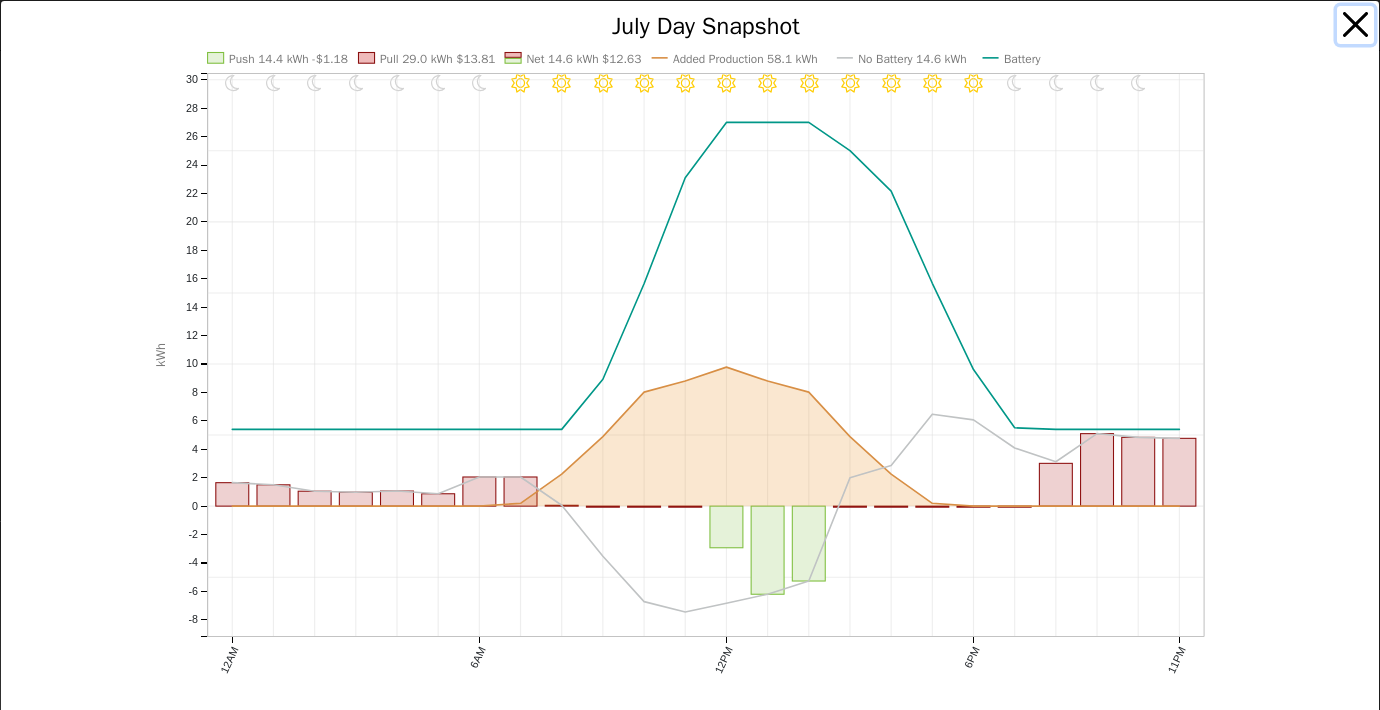 click at bounding box center (1356, 25) 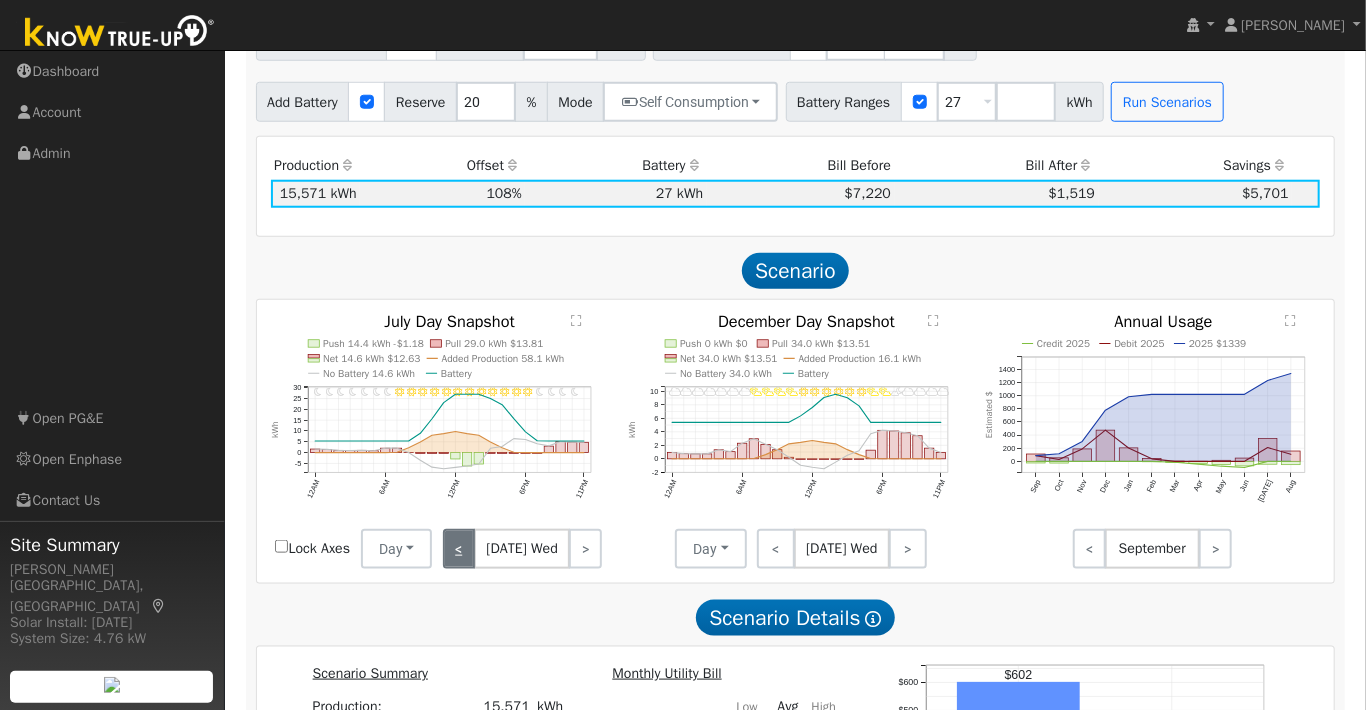 click on "<" at bounding box center [459, 549] 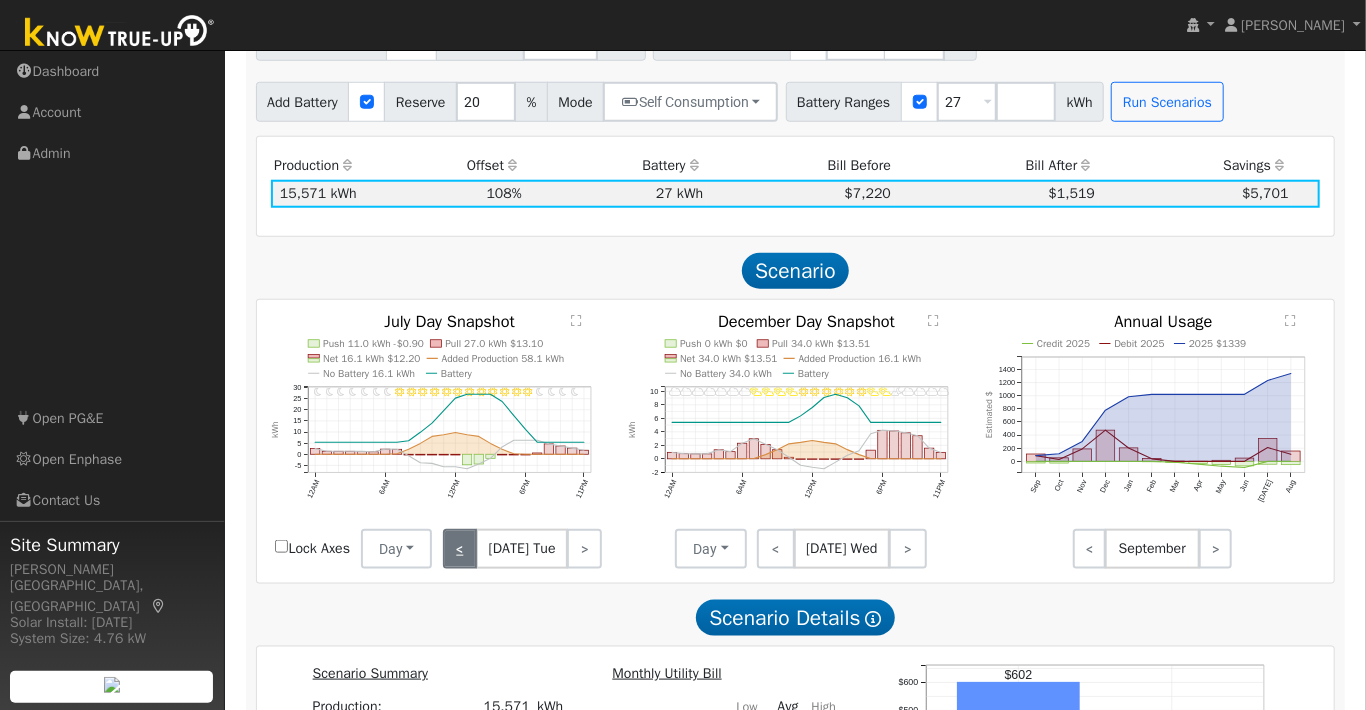 click on "<" at bounding box center (460, 549) 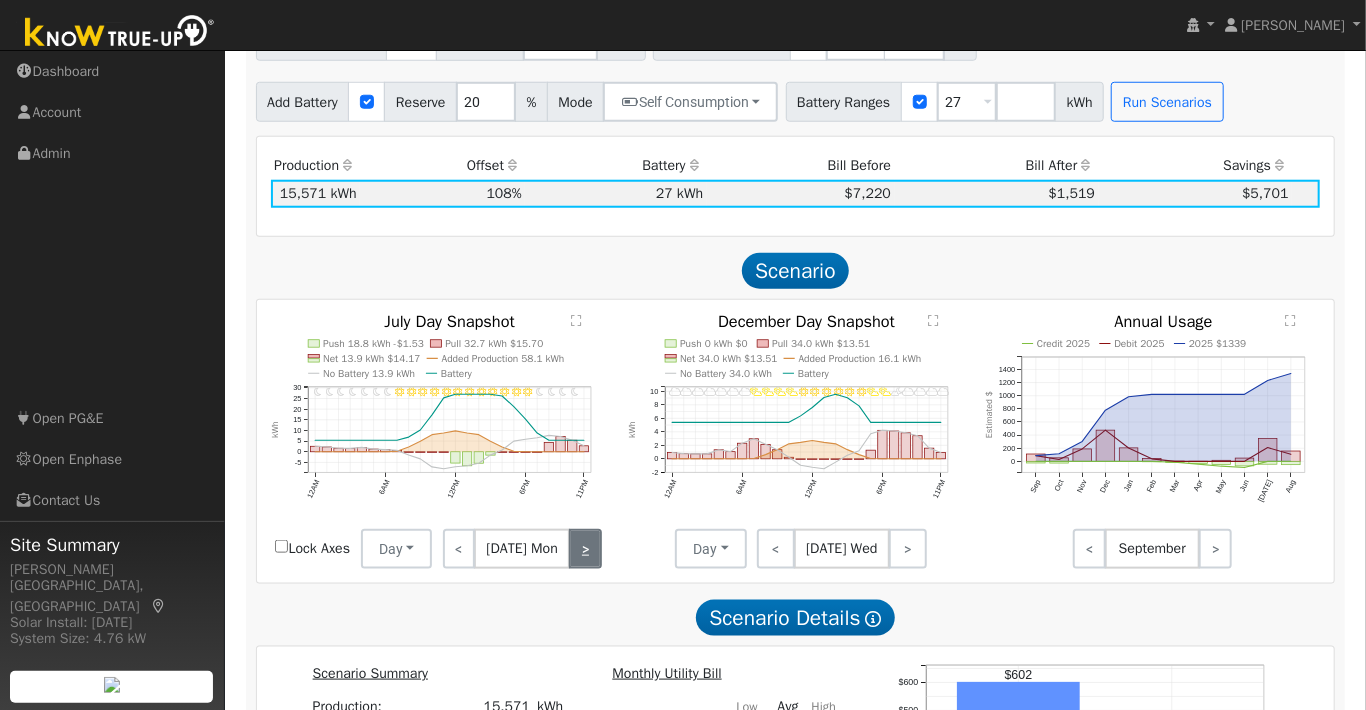 click on ">" at bounding box center (585, 549) 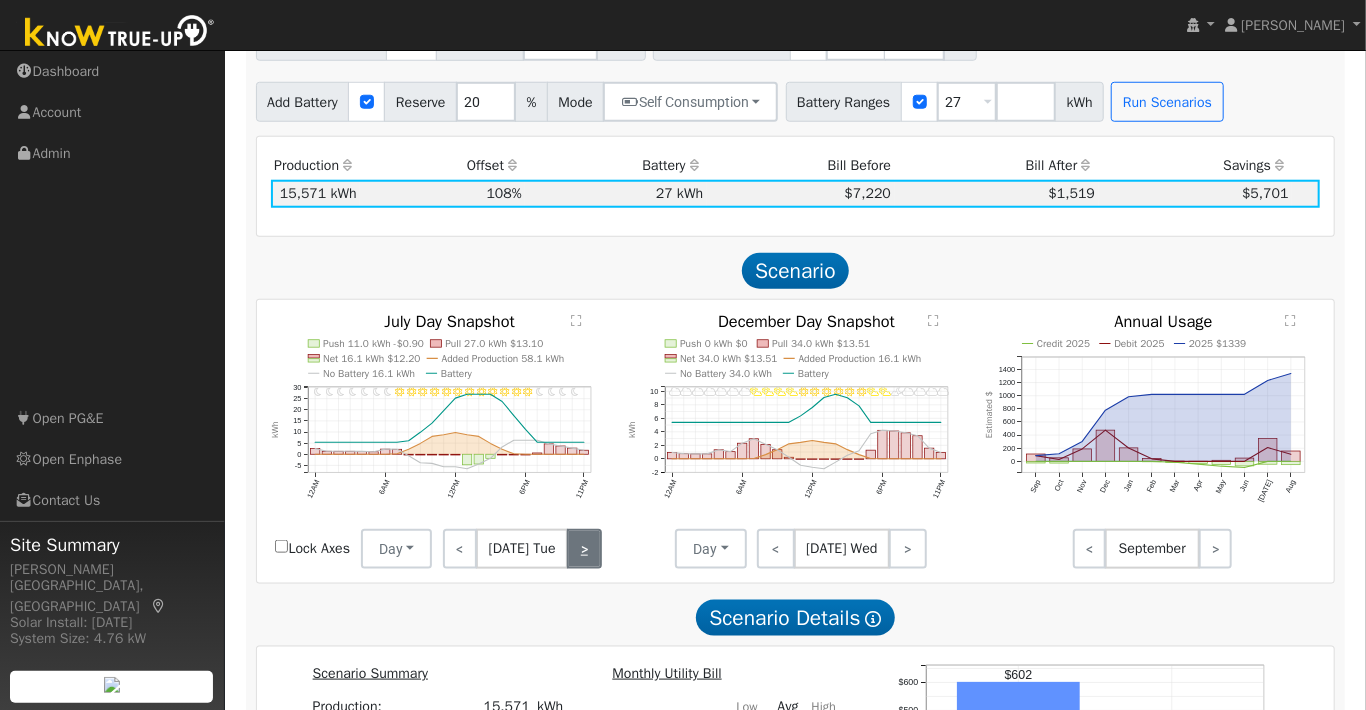 click on ">" at bounding box center [584, 549] 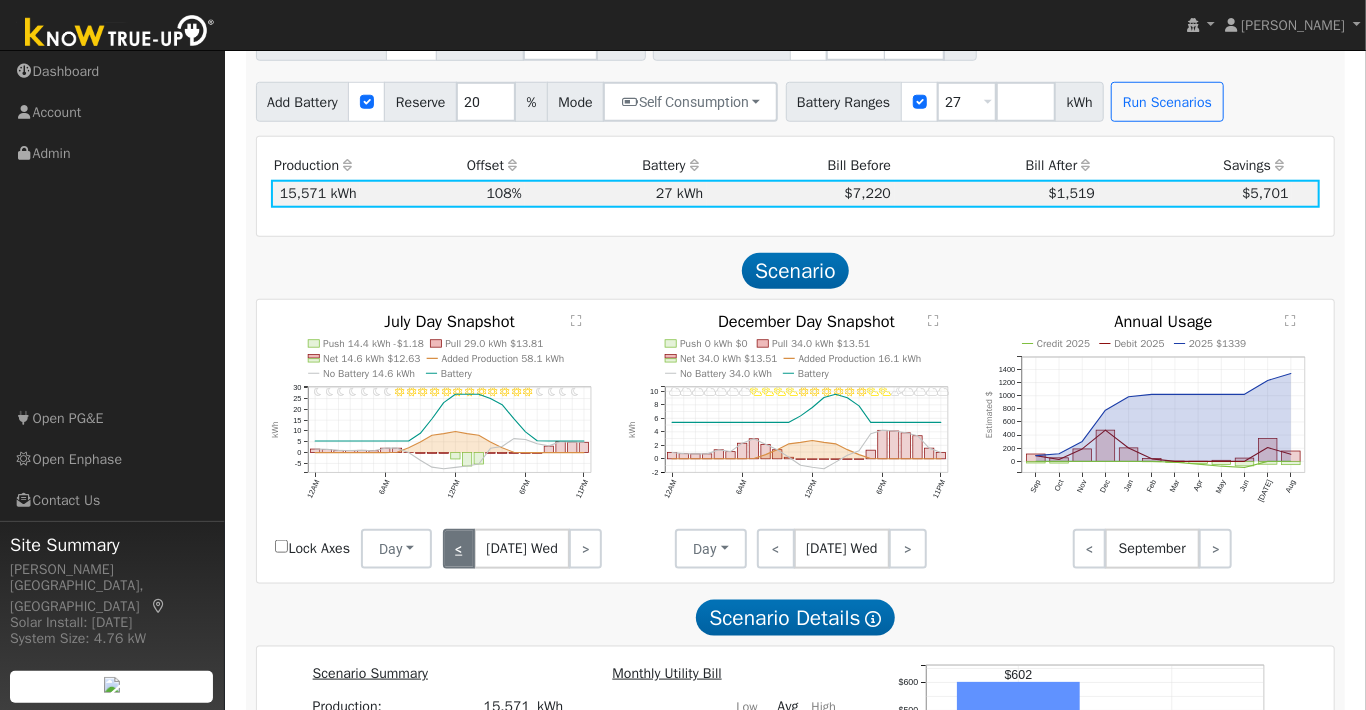 click on "<" at bounding box center (459, 549) 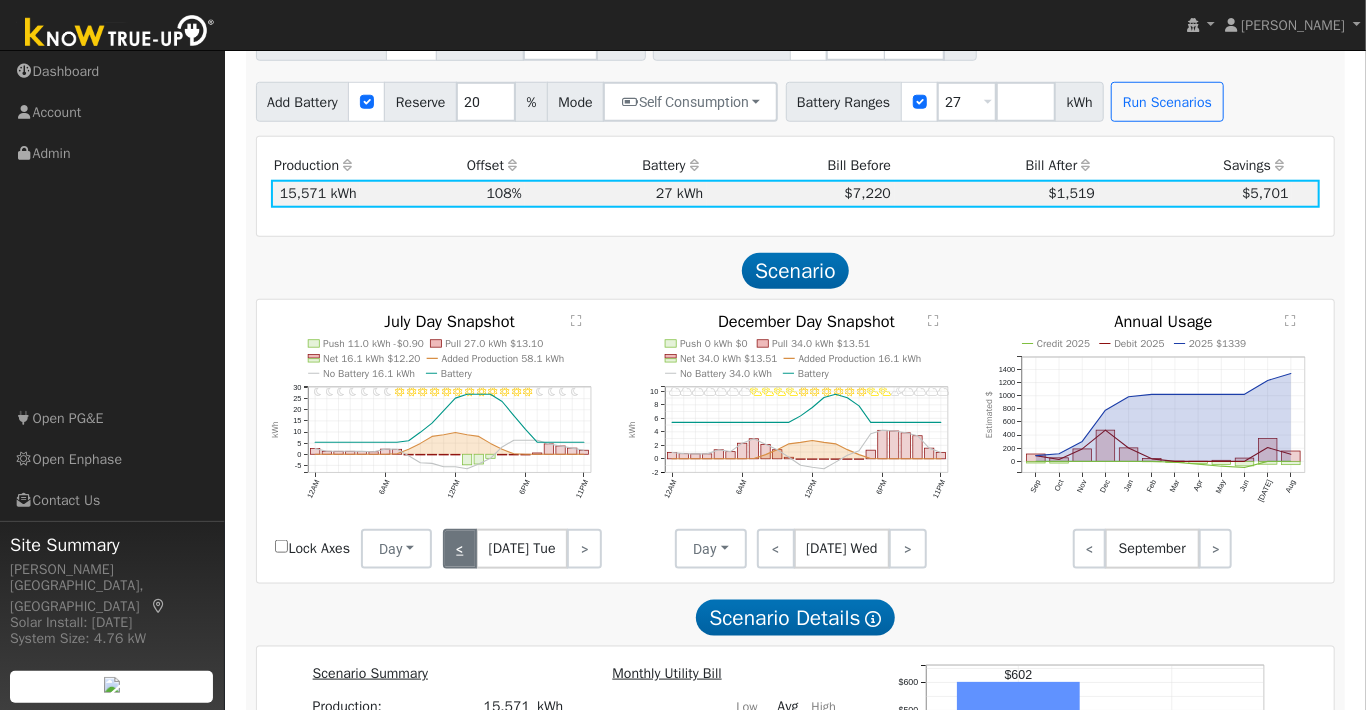 click on "<" at bounding box center [460, 549] 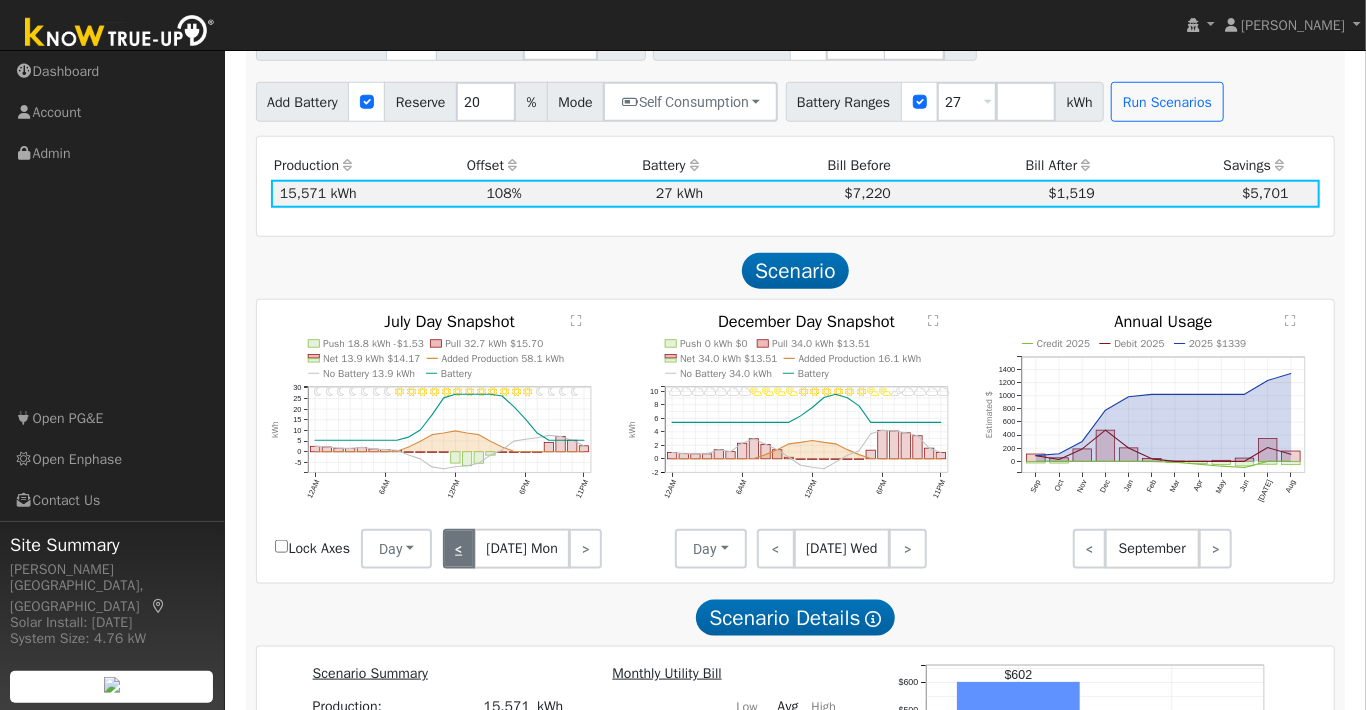 click on "<" at bounding box center [459, 549] 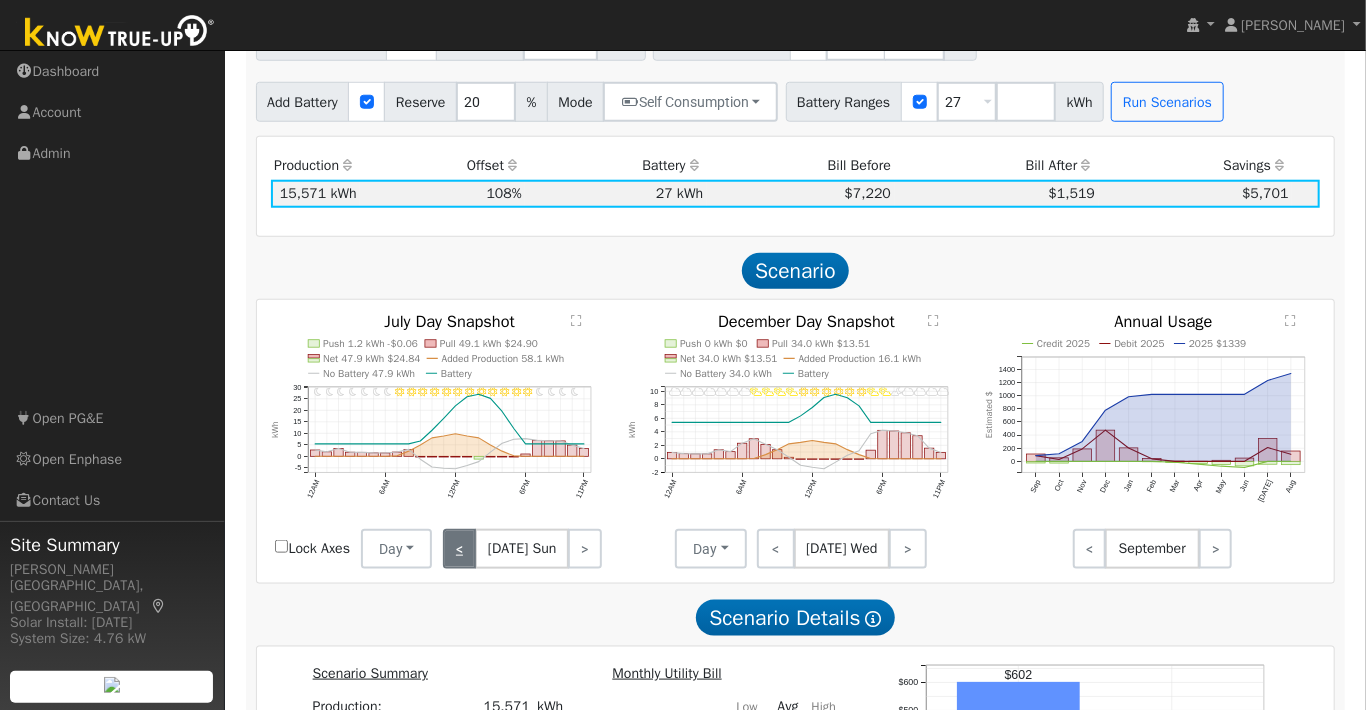 click on "<" at bounding box center (460, 549) 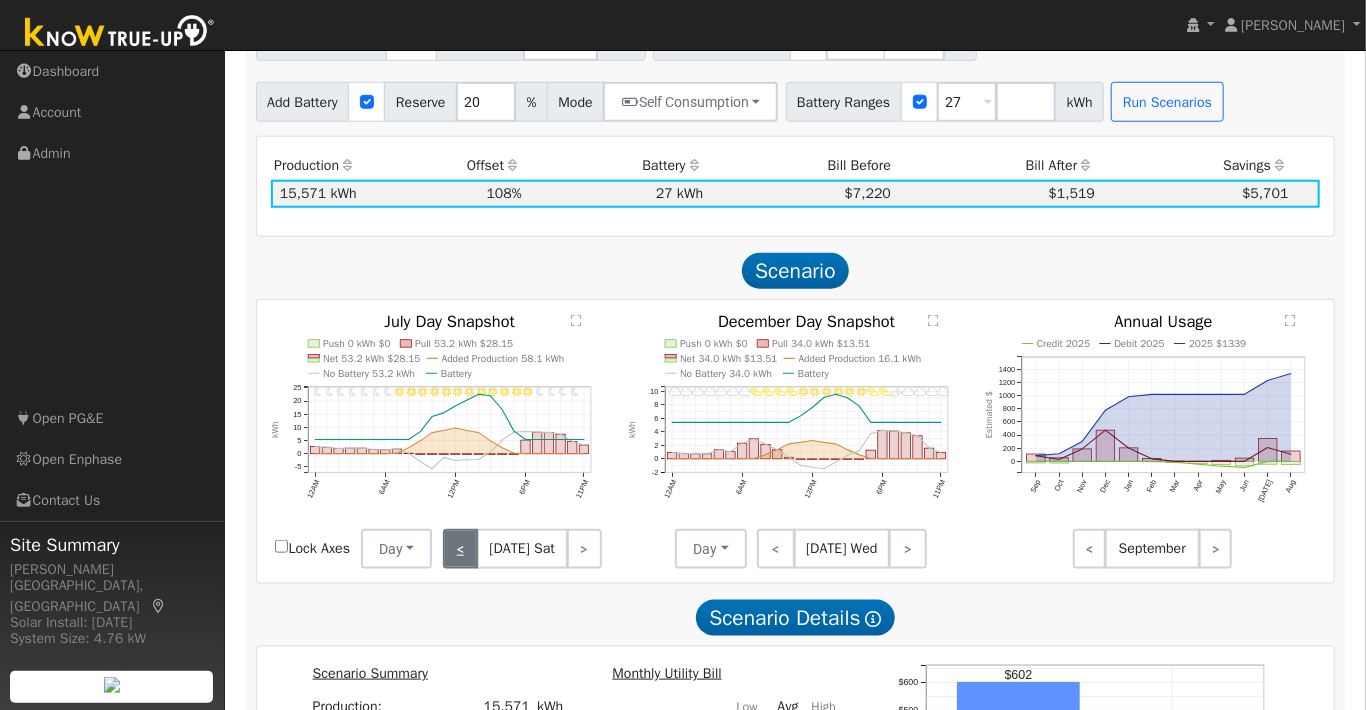 click on "<" at bounding box center [460, 549] 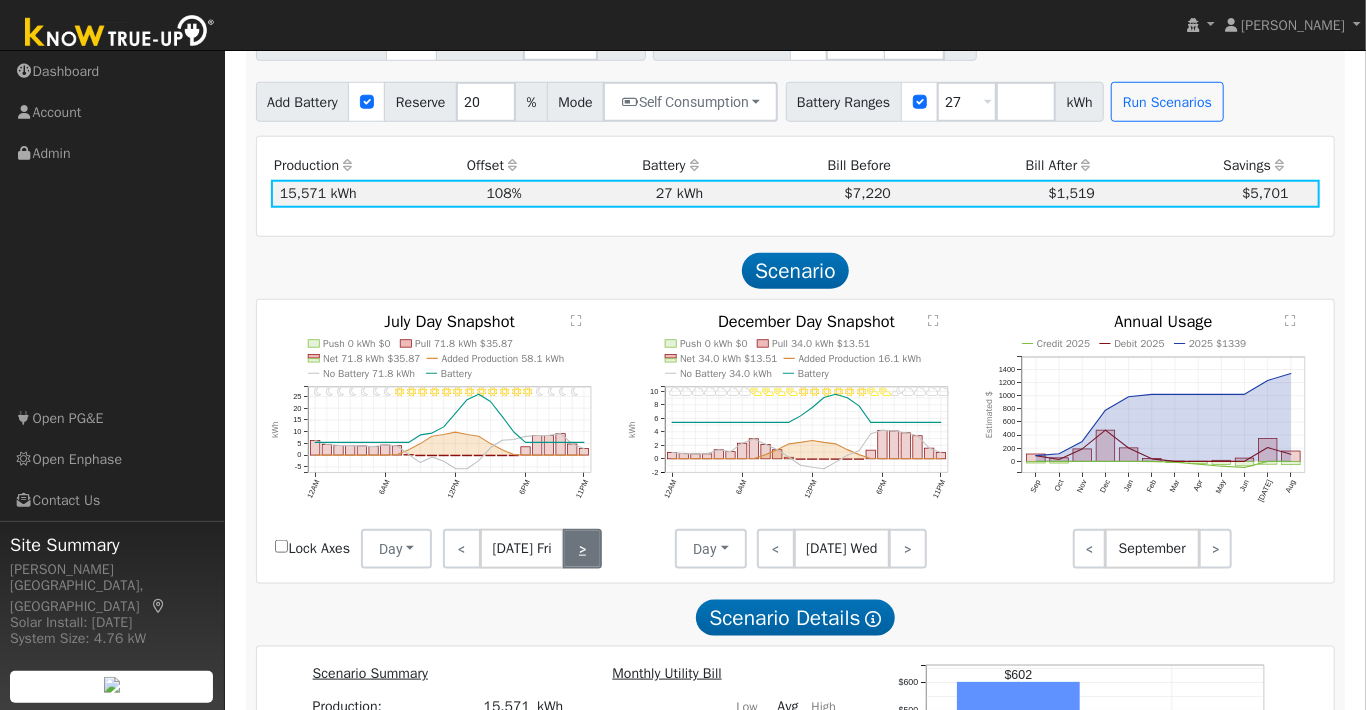 click on ">" at bounding box center [582, 549] 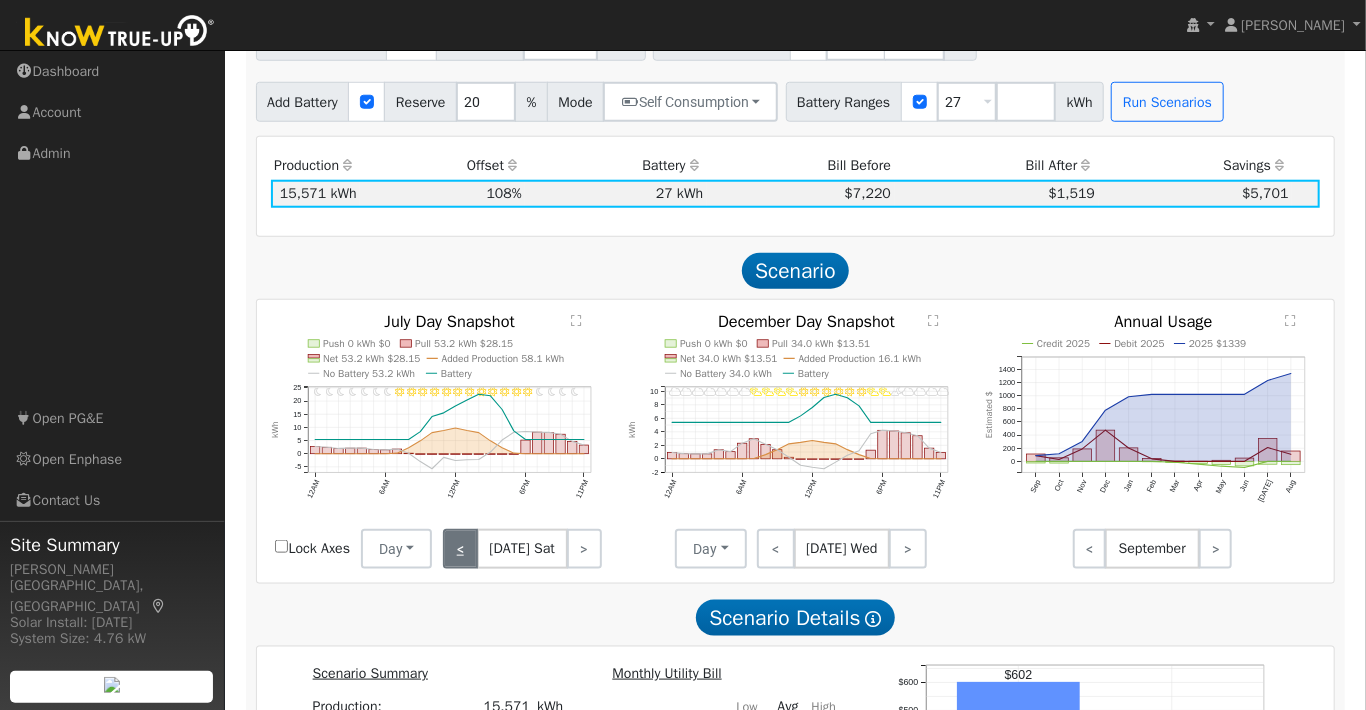 click on "<" at bounding box center [460, 549] 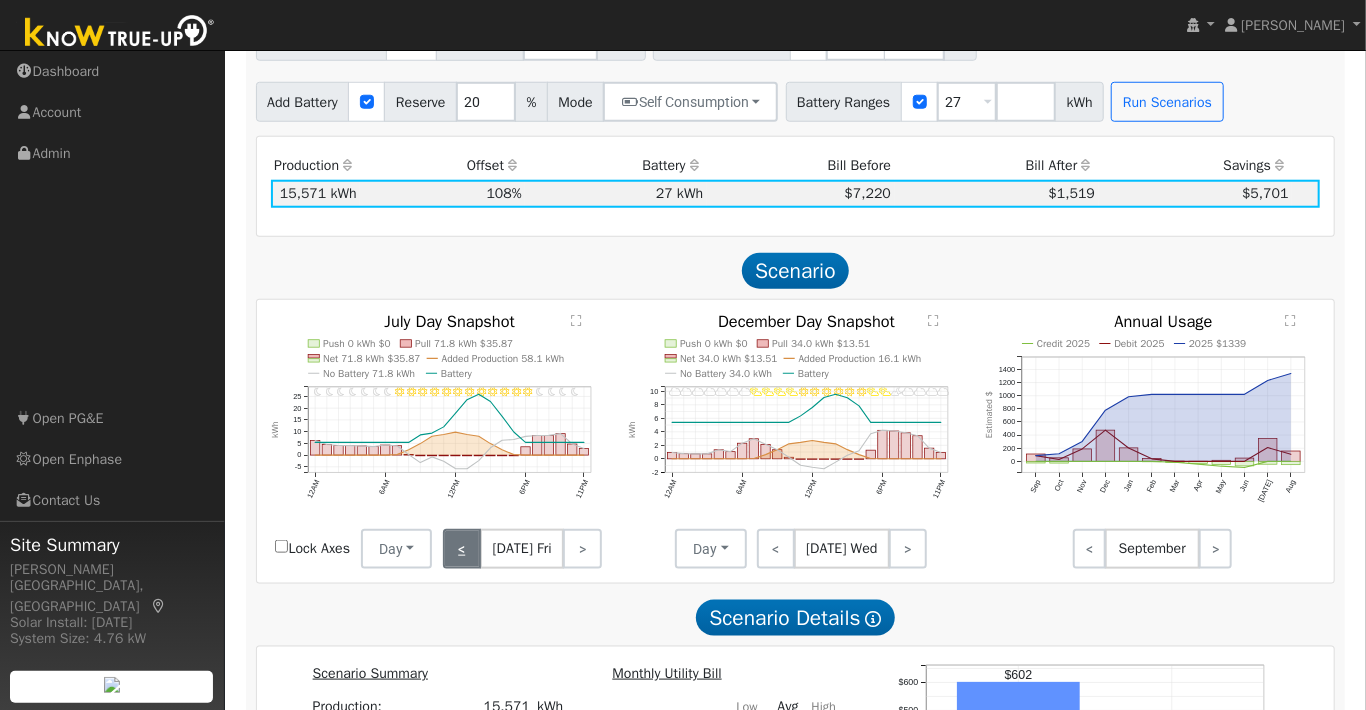 click on "<" at bounding box center (462, 549) 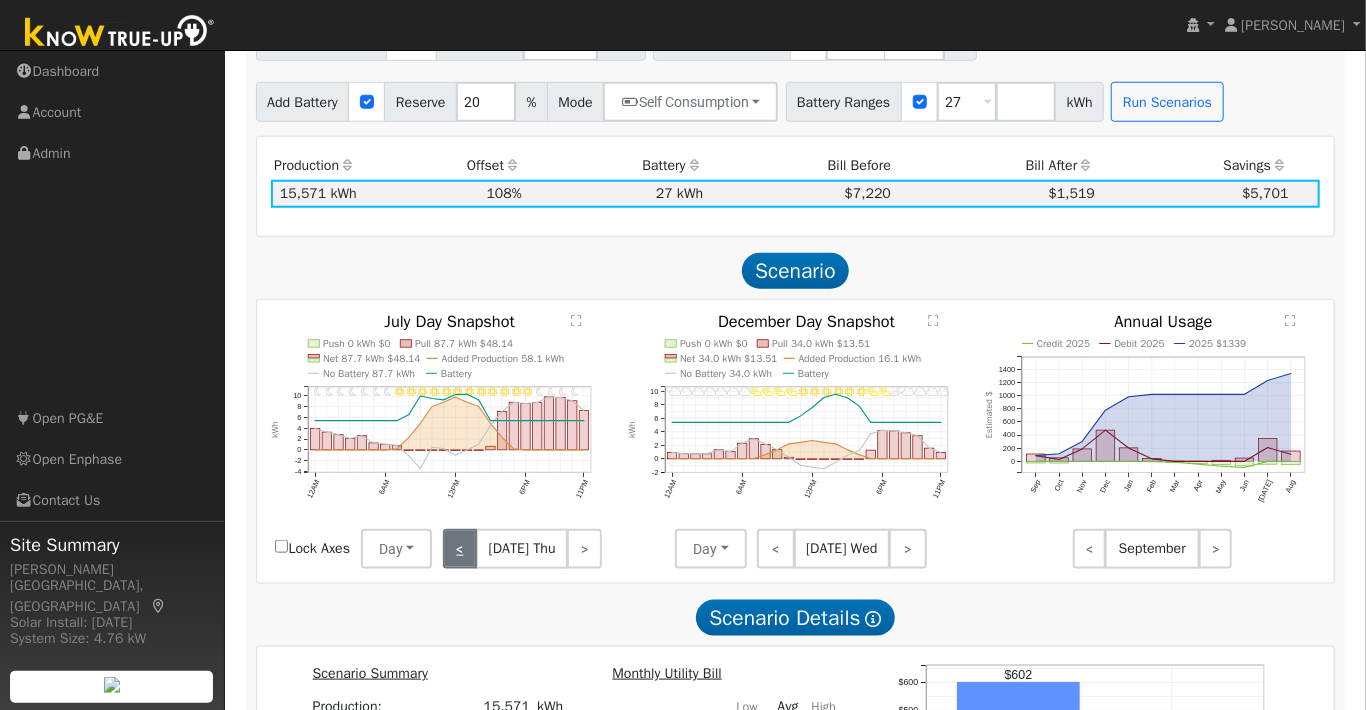 click on "<" at bounding box center [460, 549] 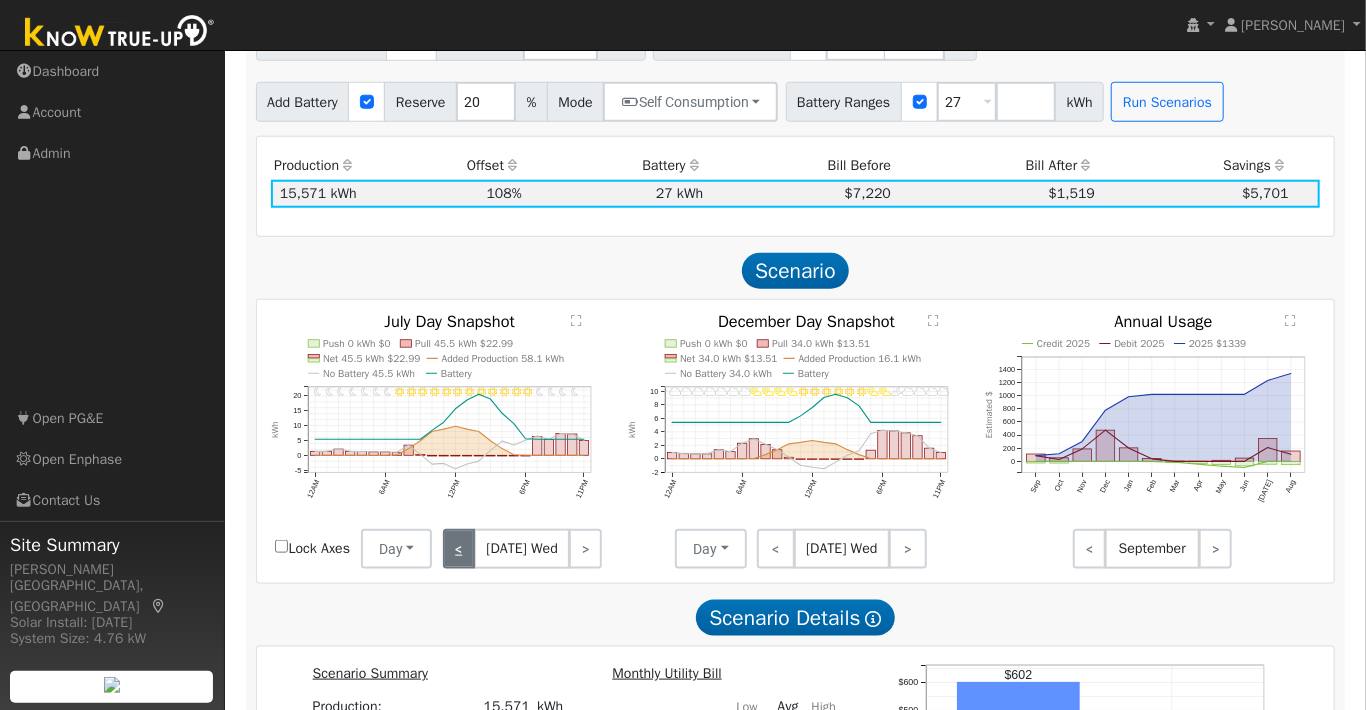 click on "<" at bounding box center [459, 549] 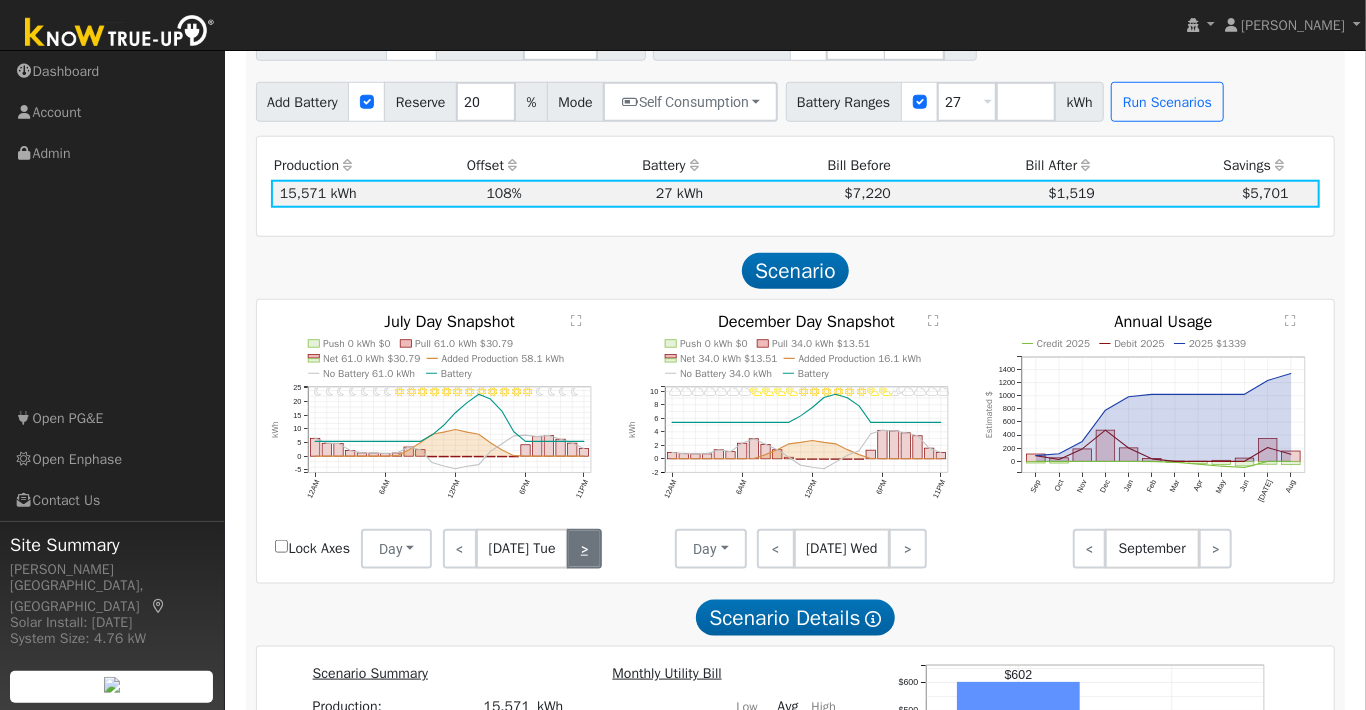 click on ">" at bounding box center [584, 549] 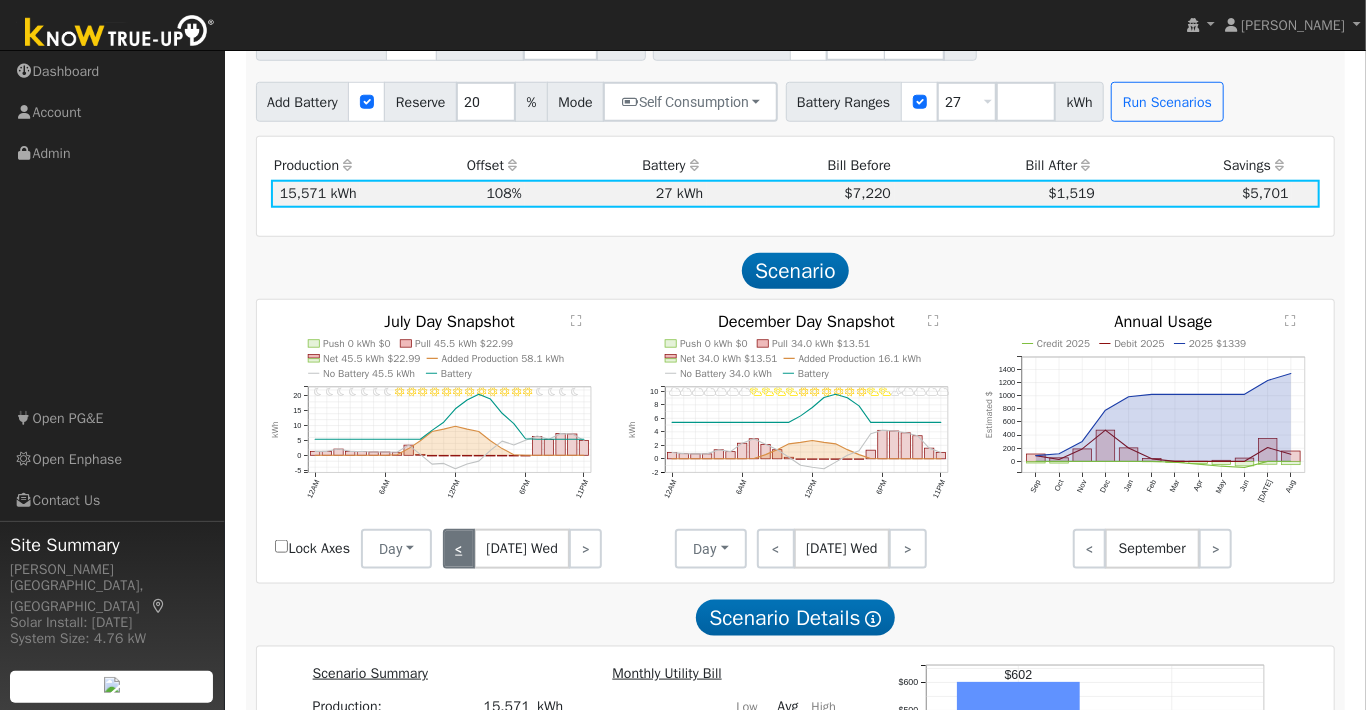 click on "<" at bounding box center [459, 549] 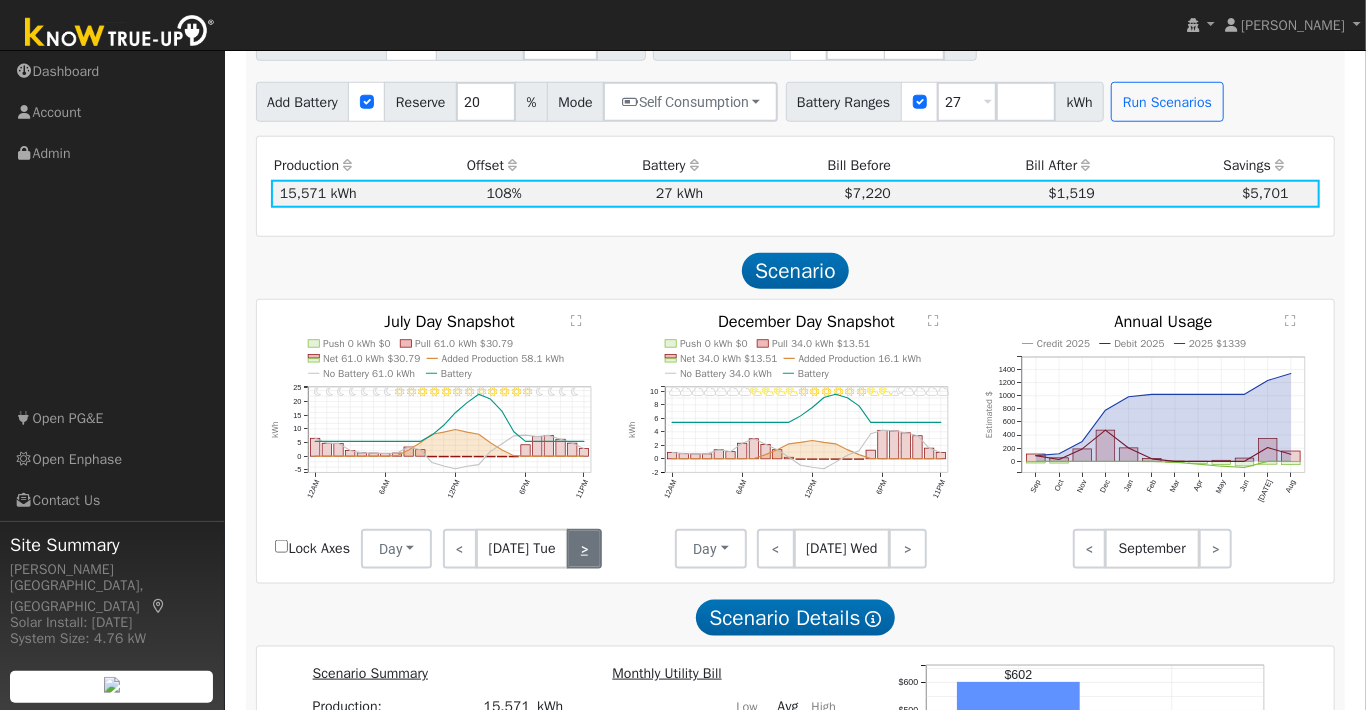 click on ">" at bounding box center (584, 549) 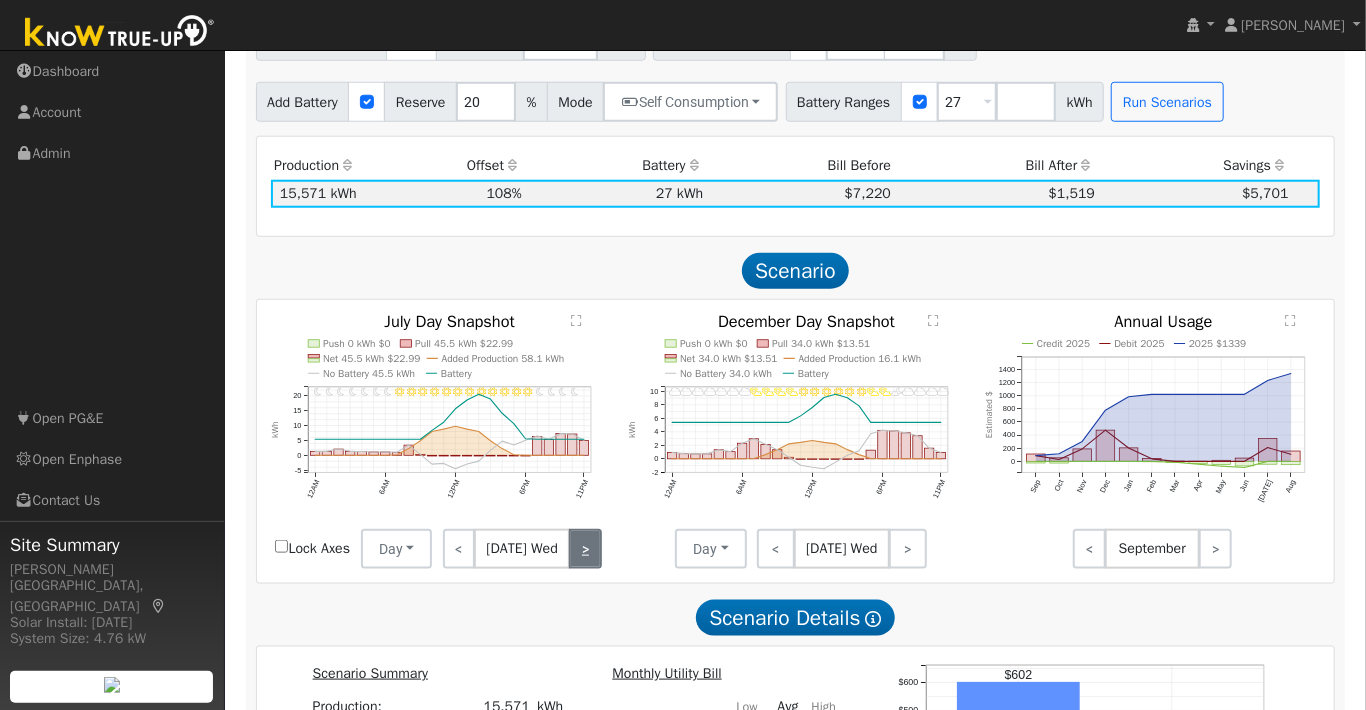 click on ">" at bounding box center [585, 549] 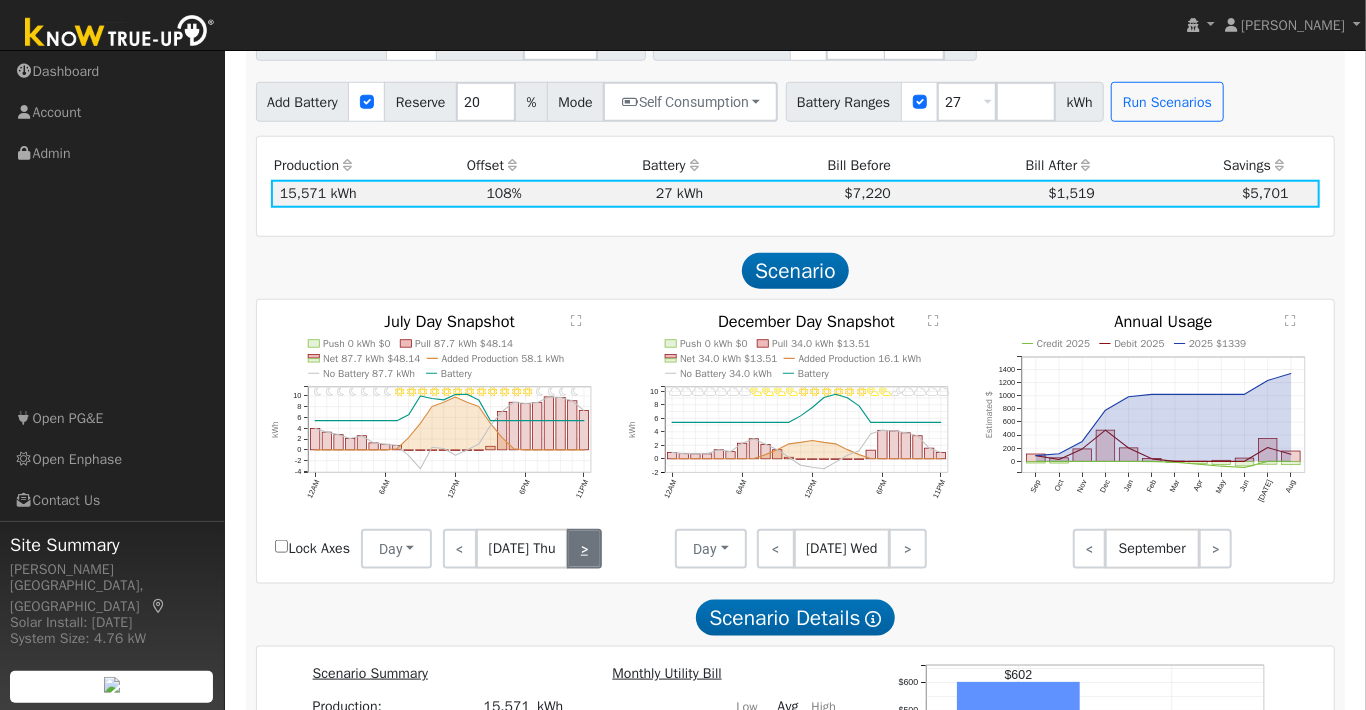 click on ">" at bounding box center [584, 549] 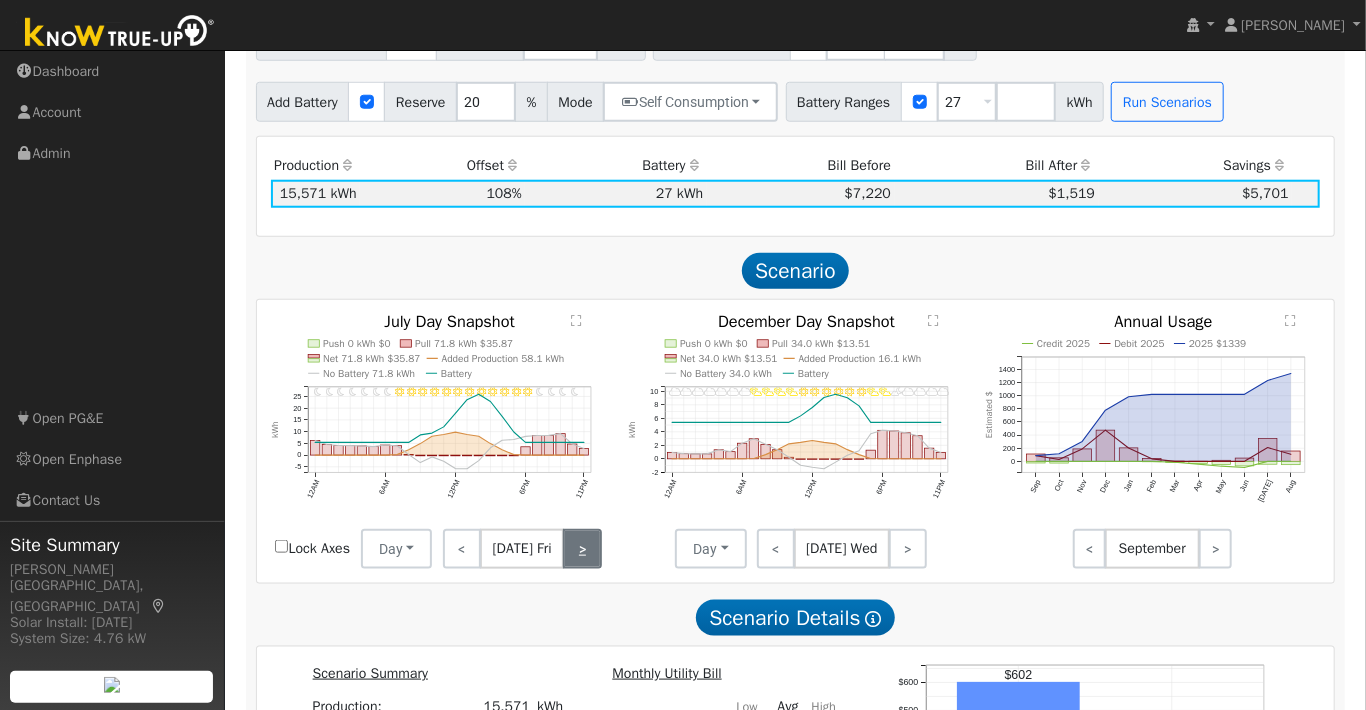 click on ">" at bounding box center (582, 549) 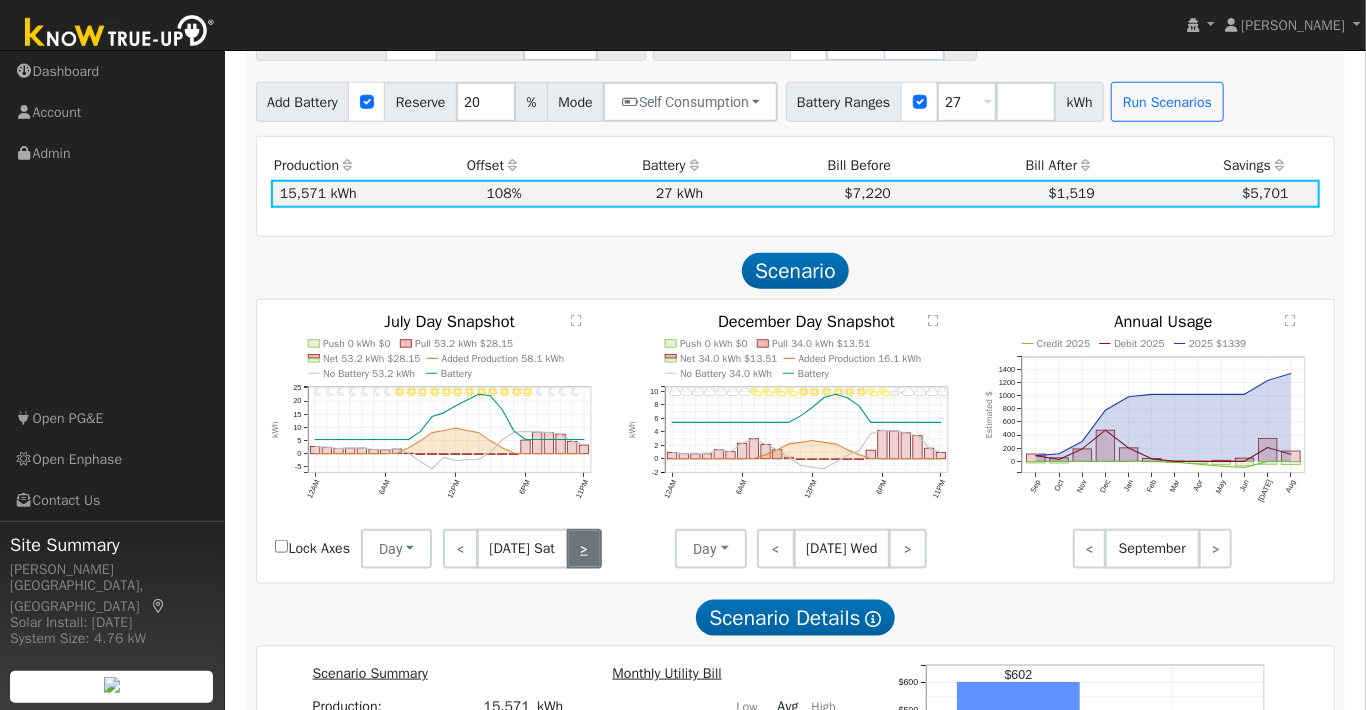 click on ">" at bounding box center (584, 549) 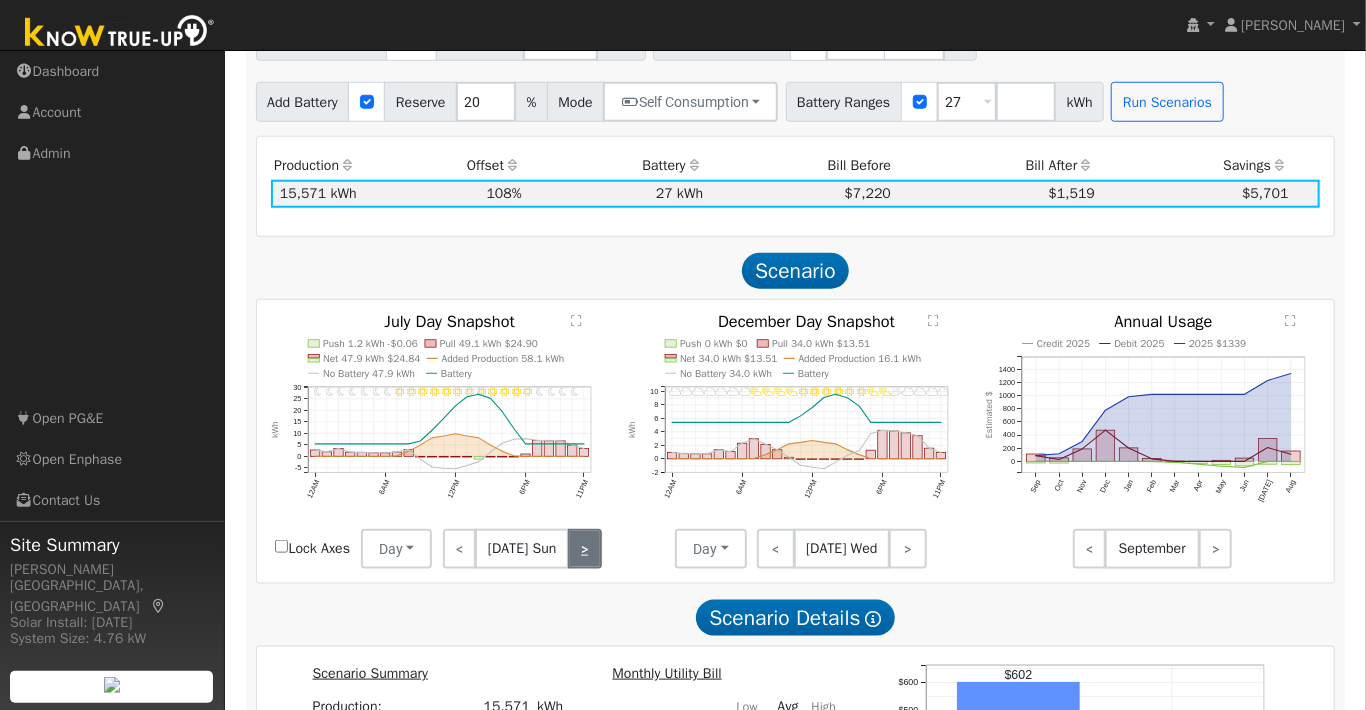 click on ">" at bounding box center [585, 549] 